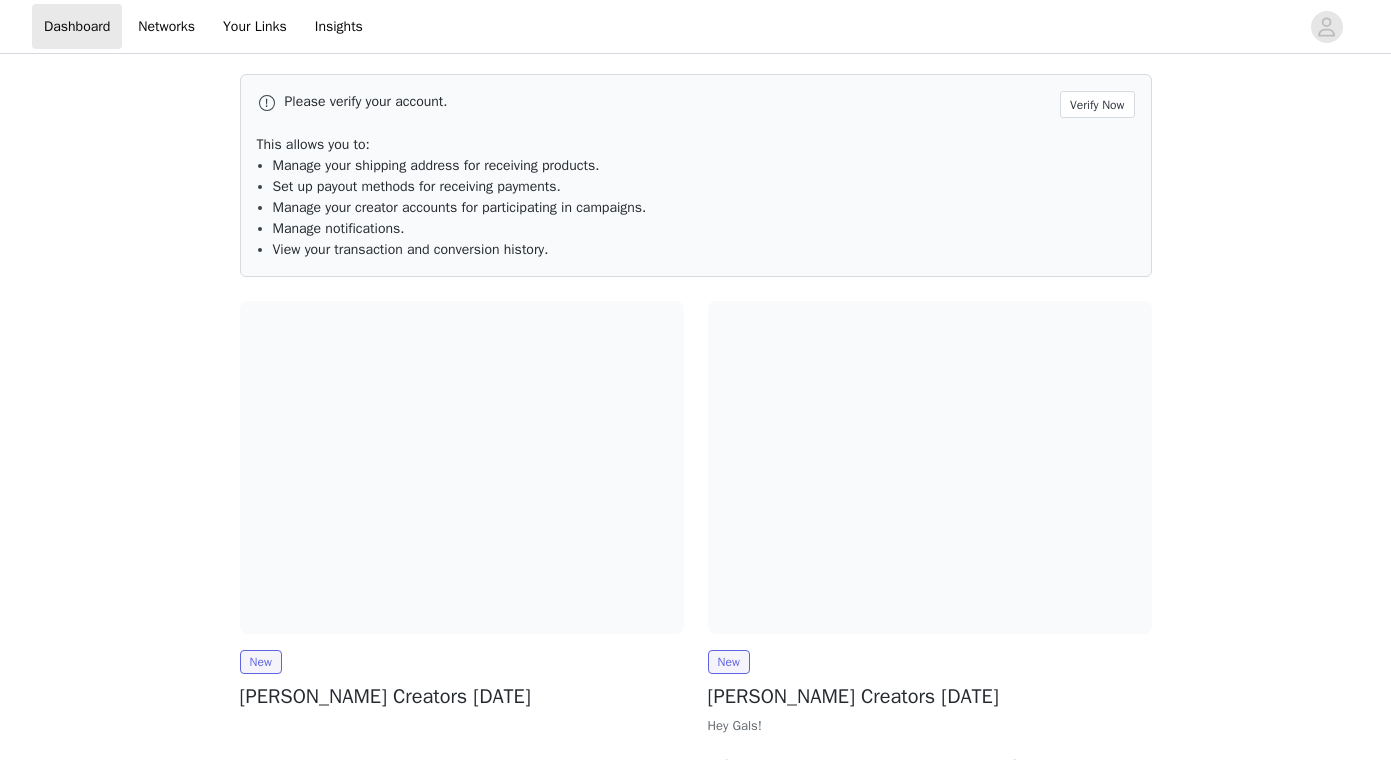 scroll, scrollTop: 0, scrollLeft: 0, axis: both 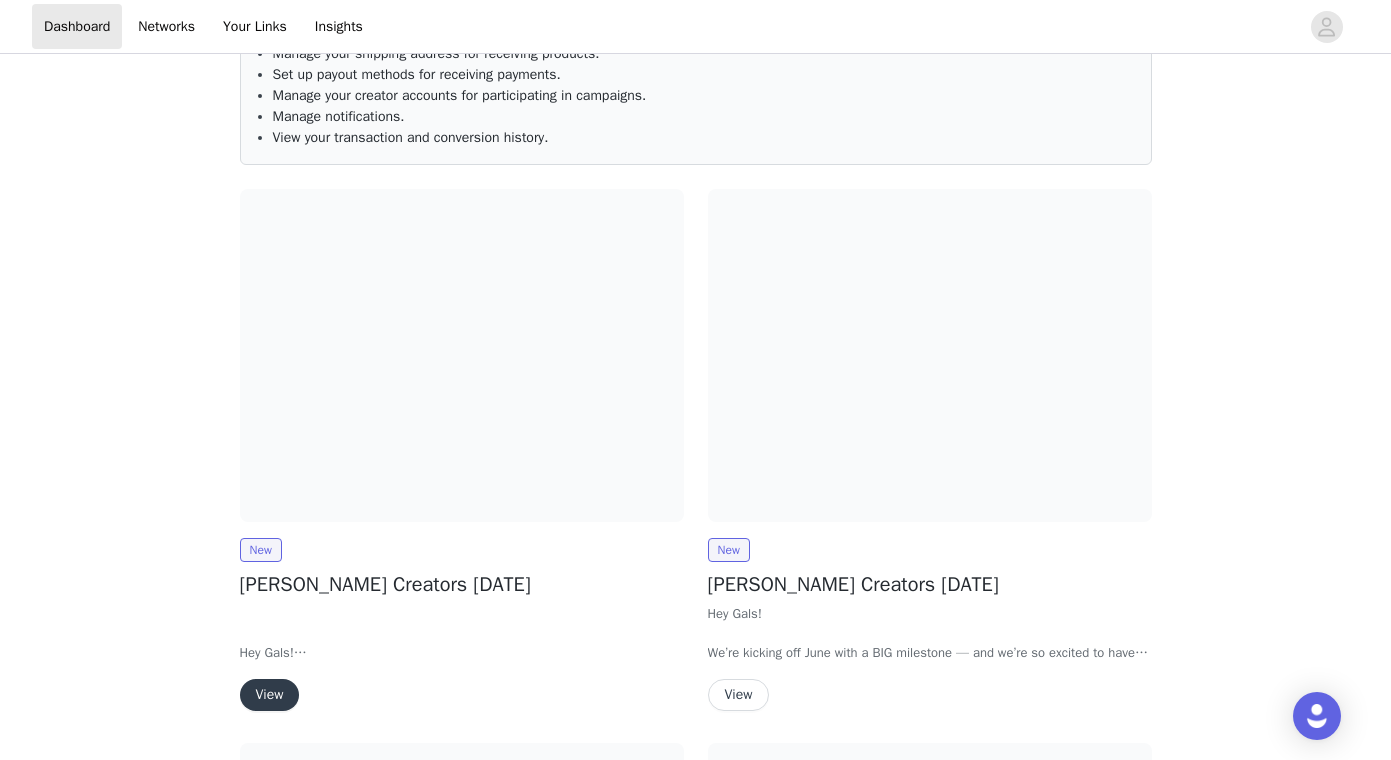 click on "View" at bounding box center [270, 695] 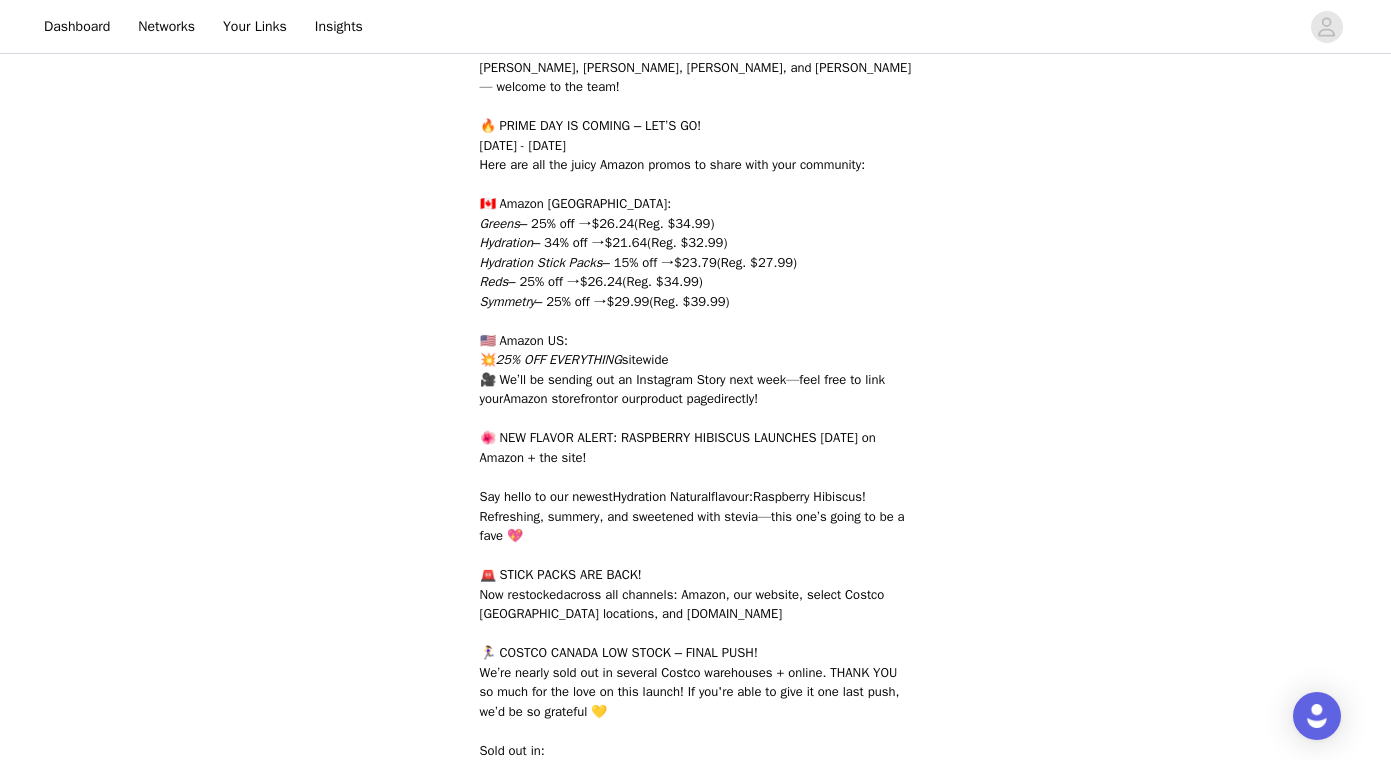 scroll, scrollTop: 370, scrollLeft: 0, axis: vertical 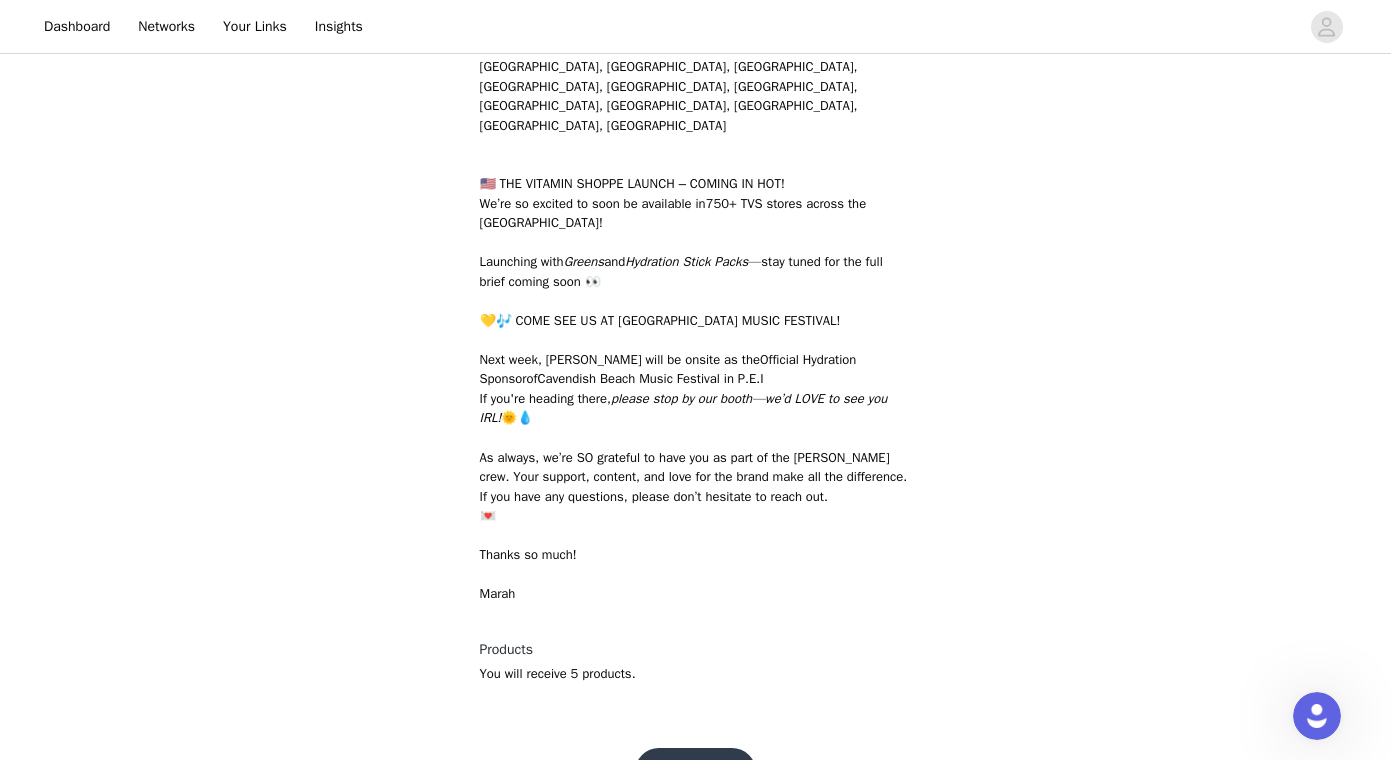 click on "Get Started" at bounding box center [695, 772] 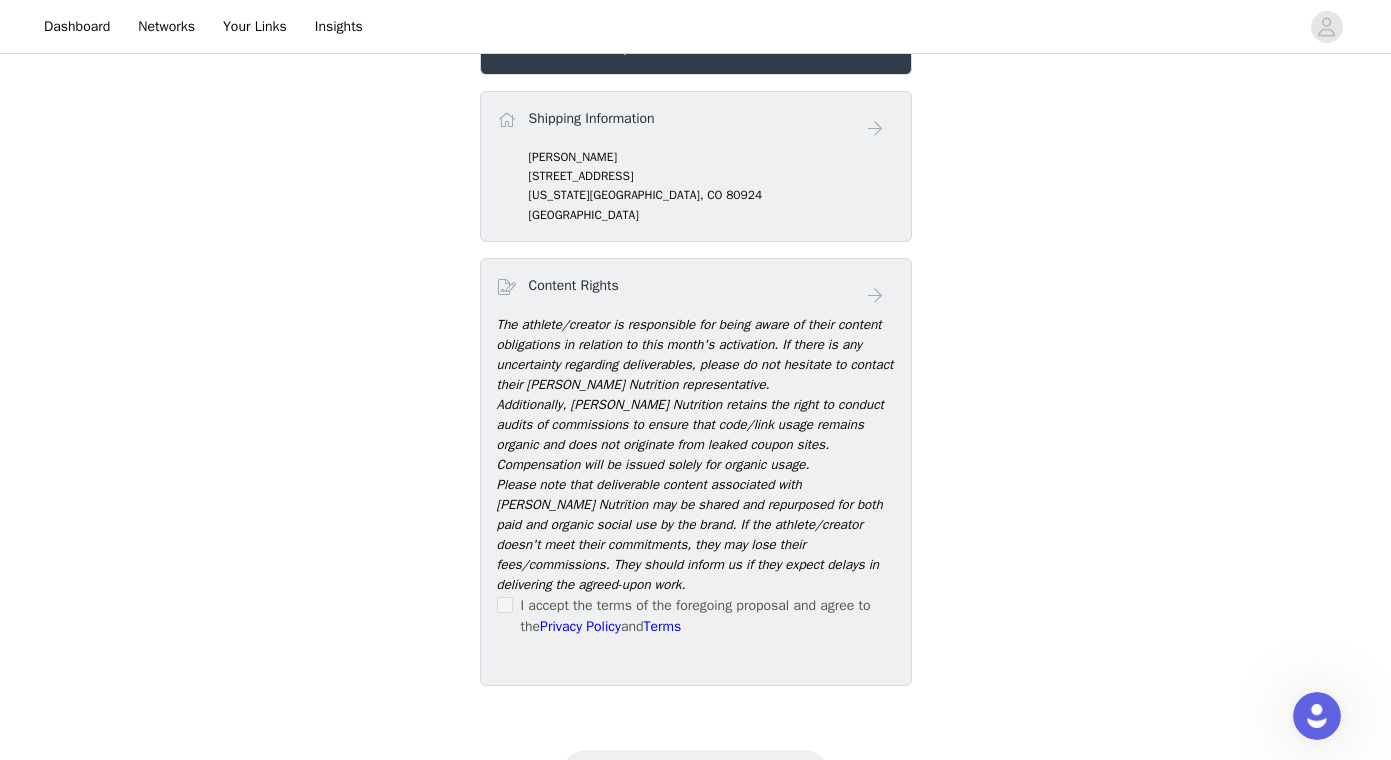 scroll, scrollTop: 227, scrollLeft: 0, axis: vertical 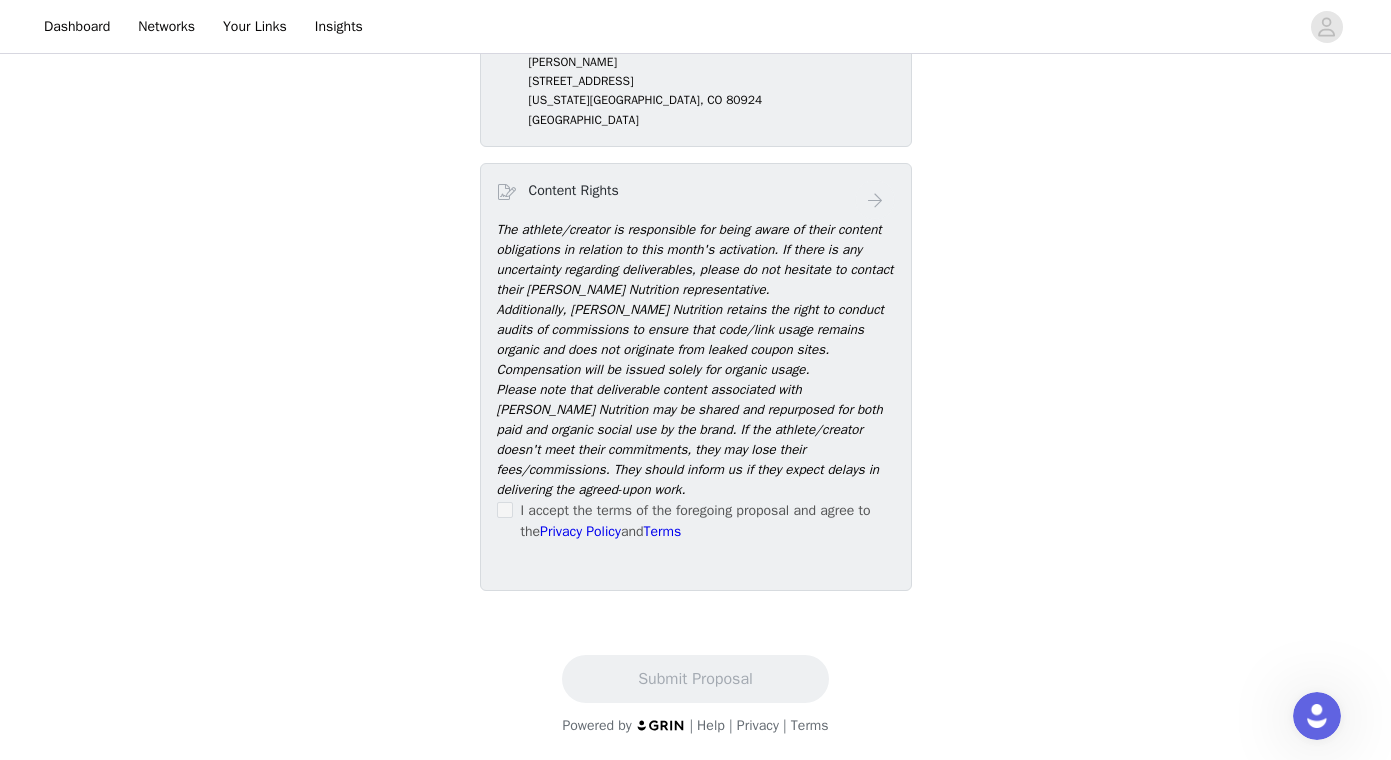 click on "Additionally, [PERSON_NAME] Nutrition retains the right to conduct audits of commissions to ensure that code/link usage remains organic and does not originate from leaked coupon sites. Compensation will be issued solely for organic usage." at bounding box center (690, 339) 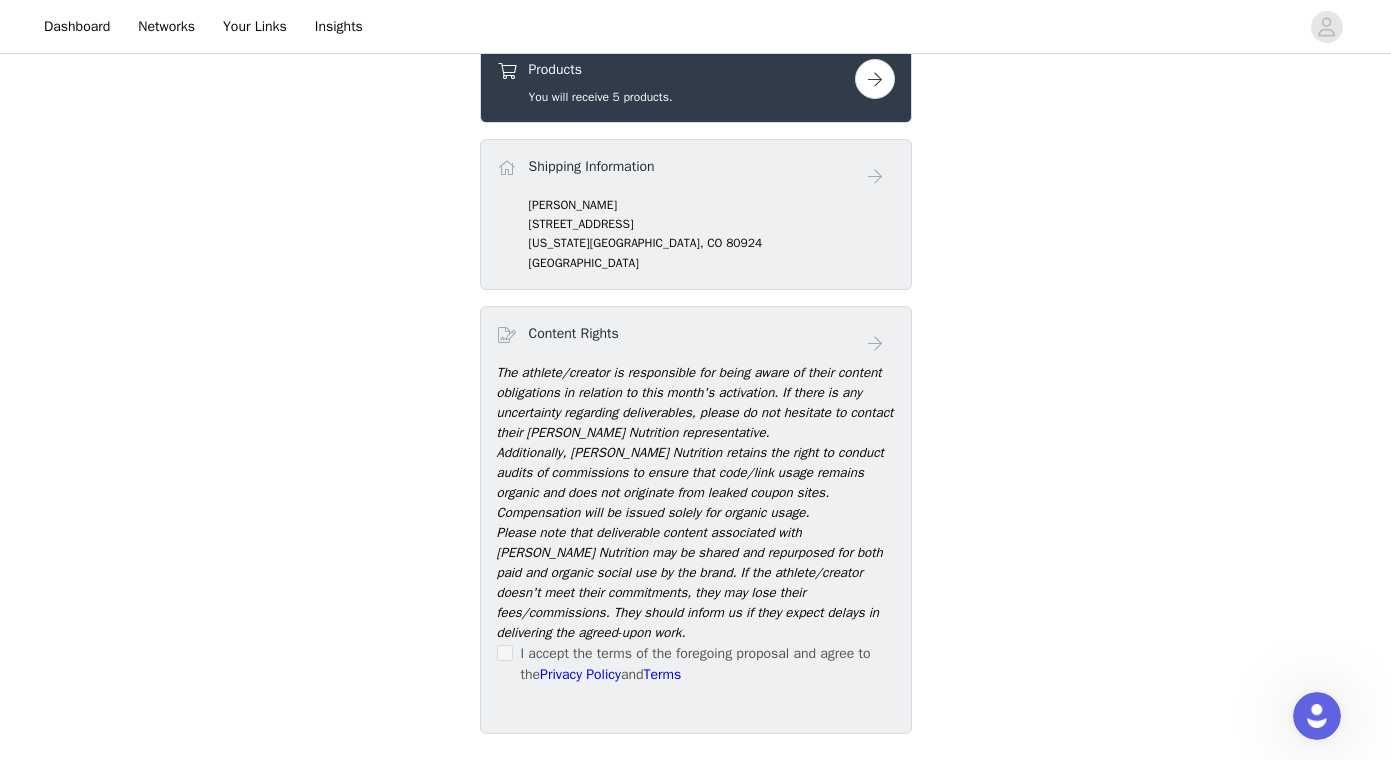 scroll, scrollTop: 0, scrollLeft: 0, axis: both 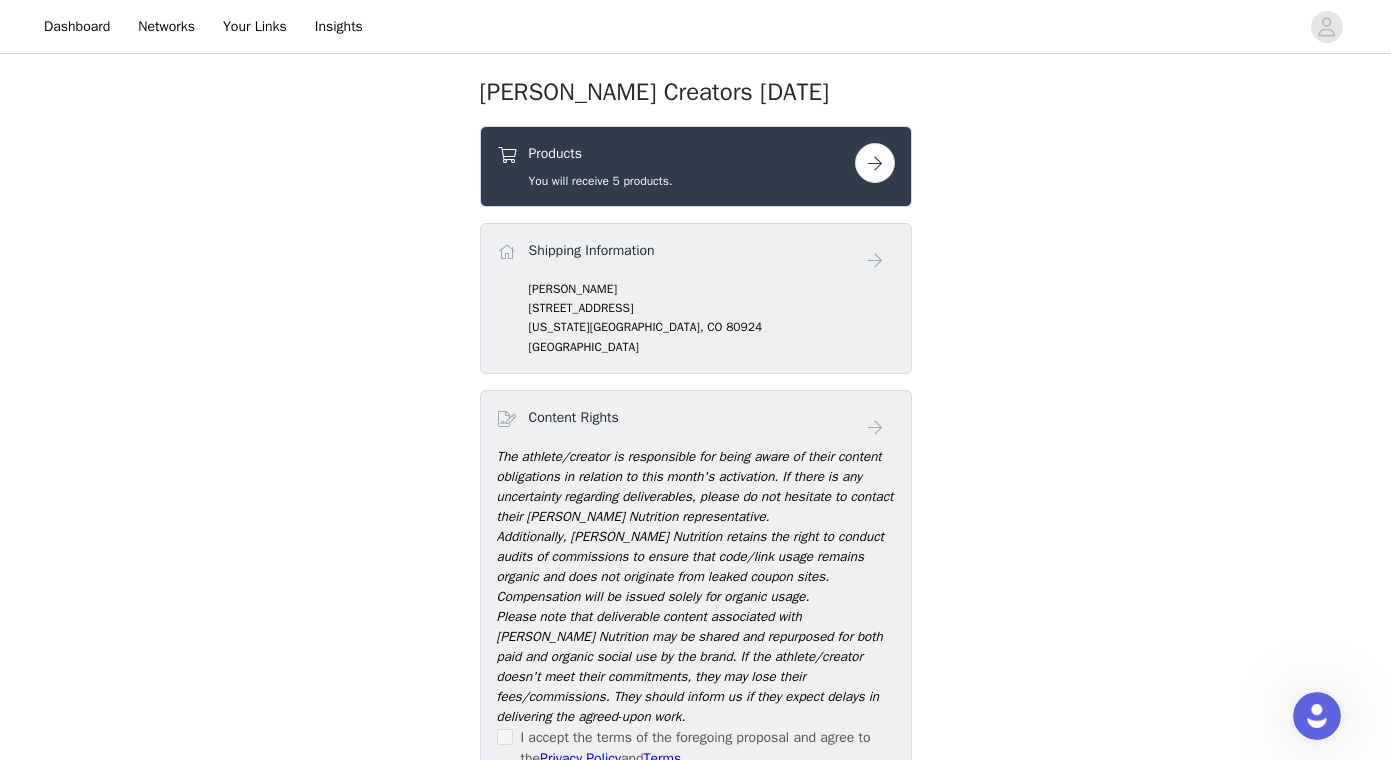 click at bounding box center [875, 163] 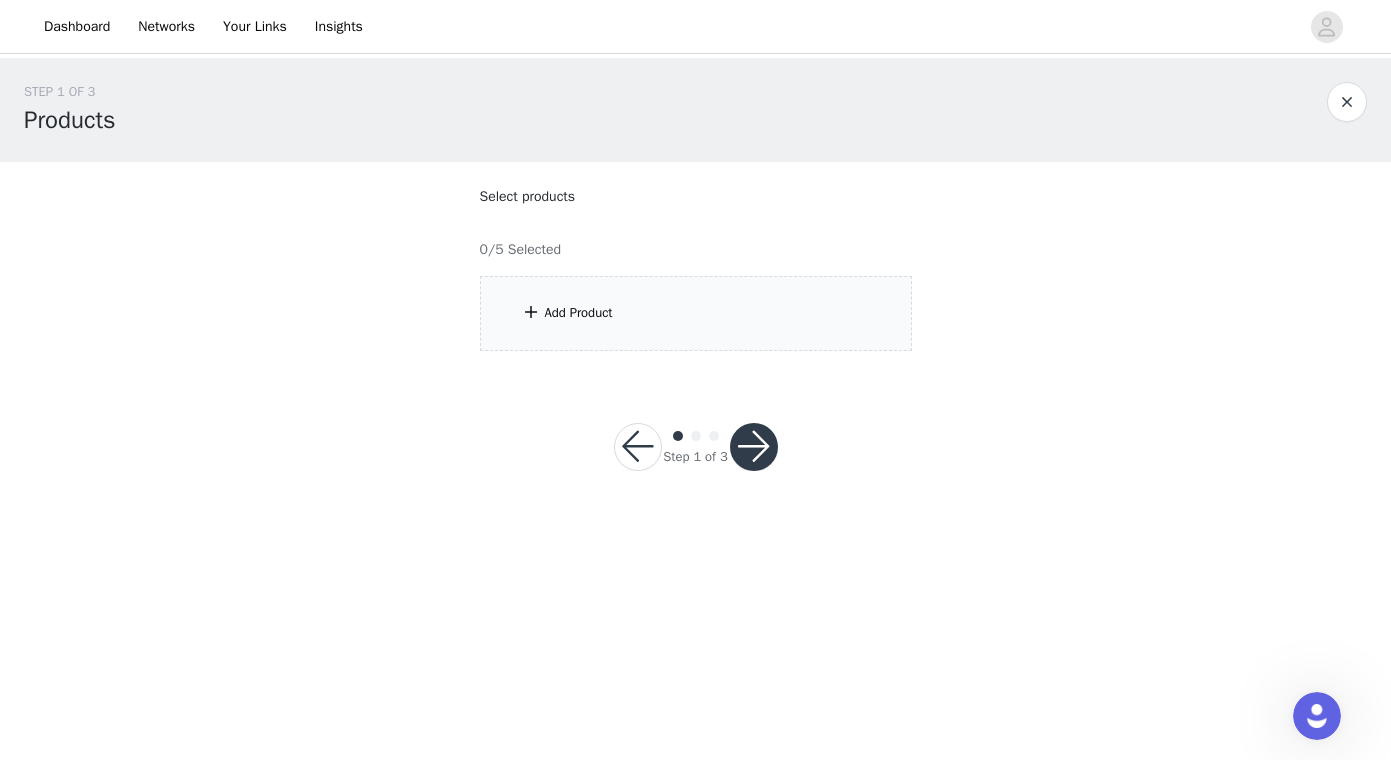 click on "Add Product" at bounding box center (696, 313) 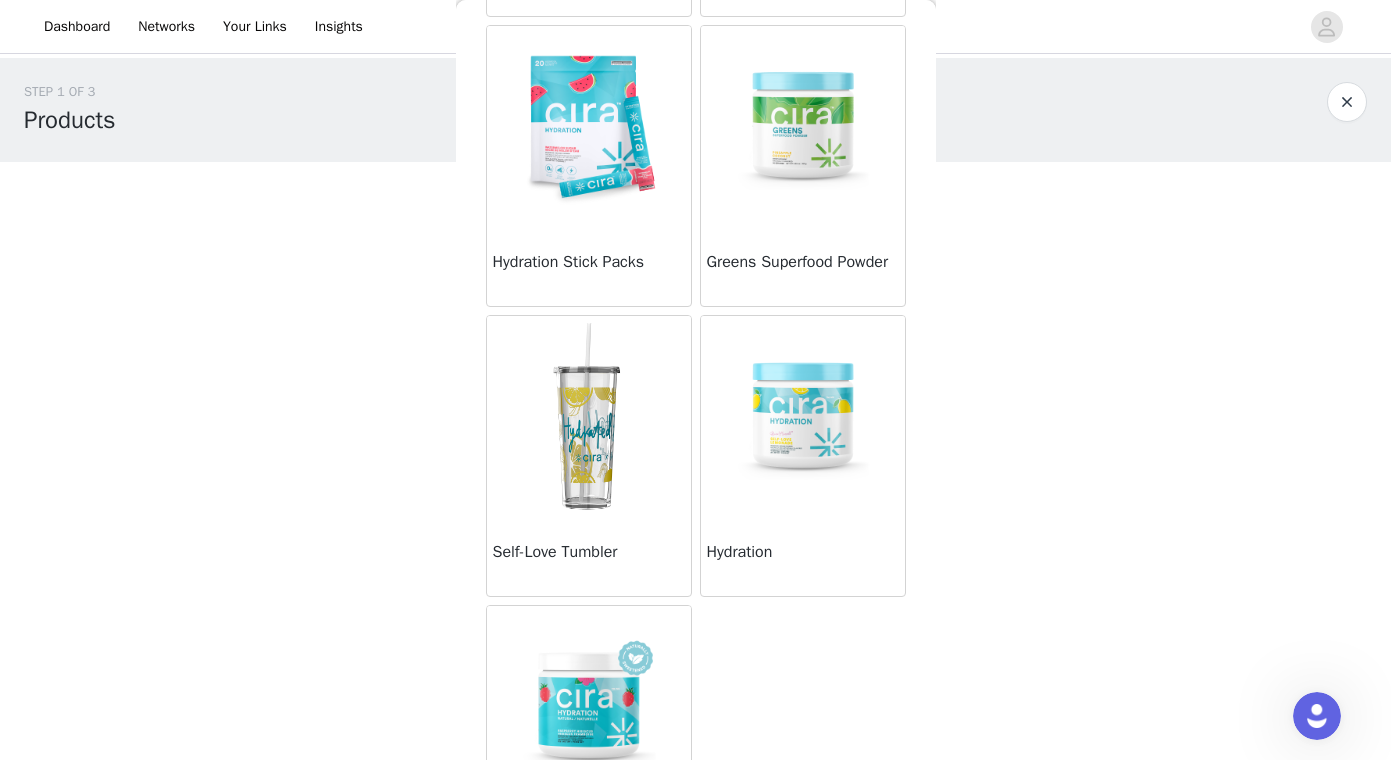 scroll, scrollTop: 455, scrollLeft: 0, axis: vertical 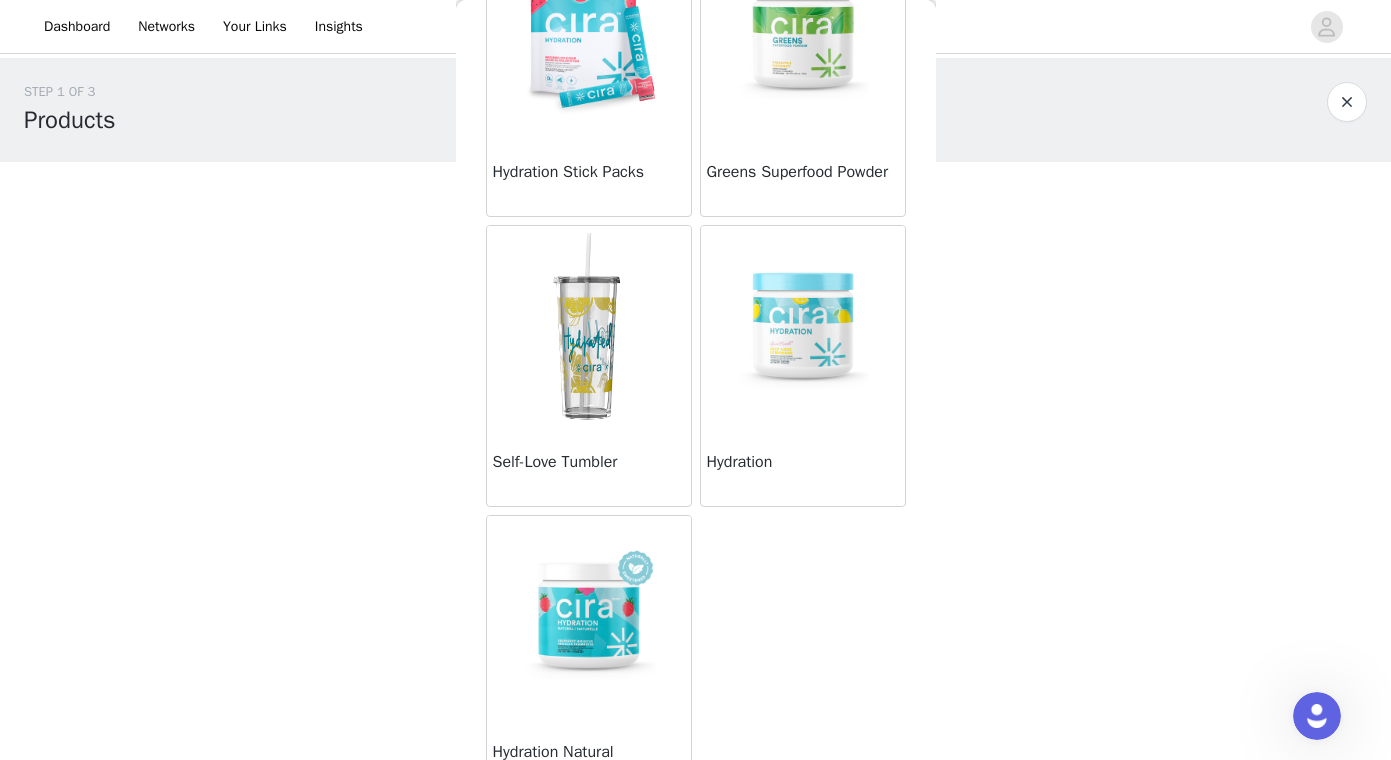 click at bounding box center (589, 326) 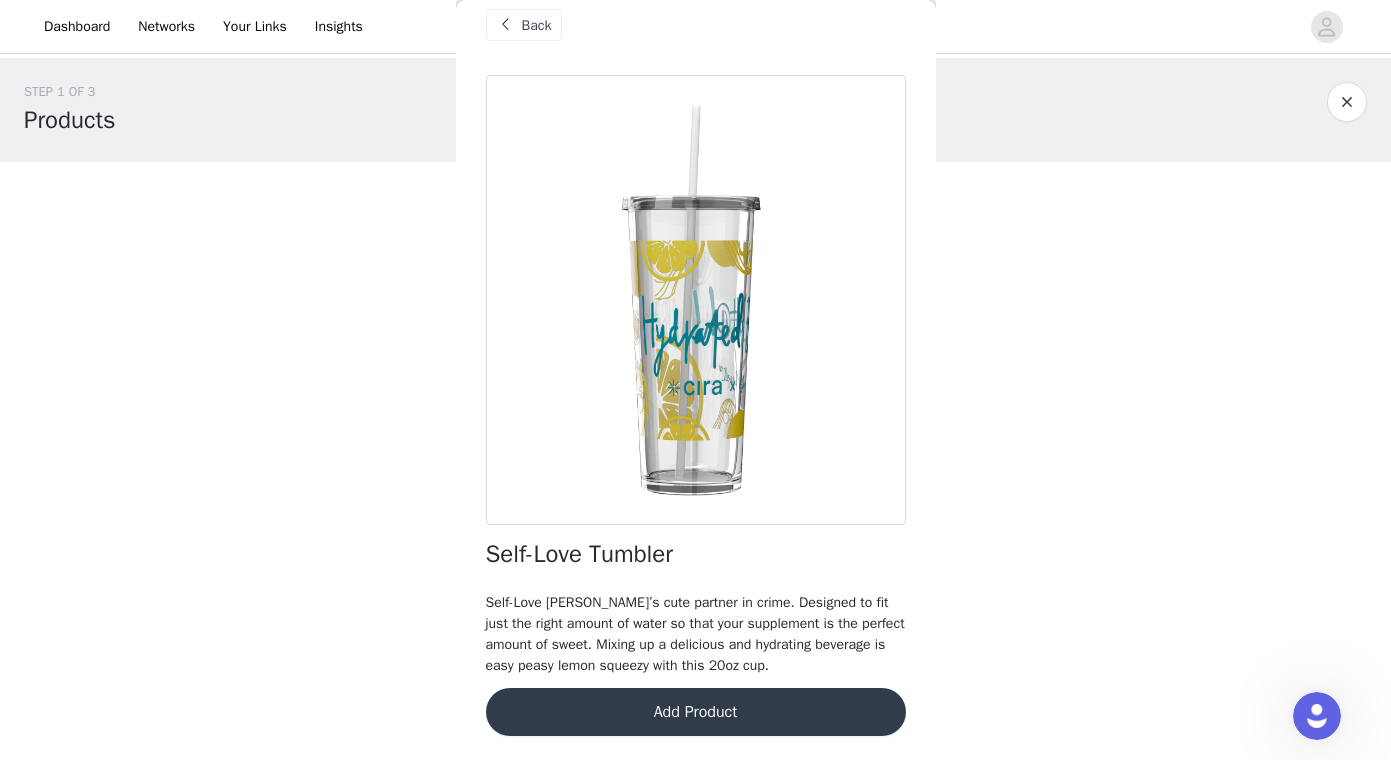 scroll, scrollTop: 25, scrollLeft: 0, axis: vertical 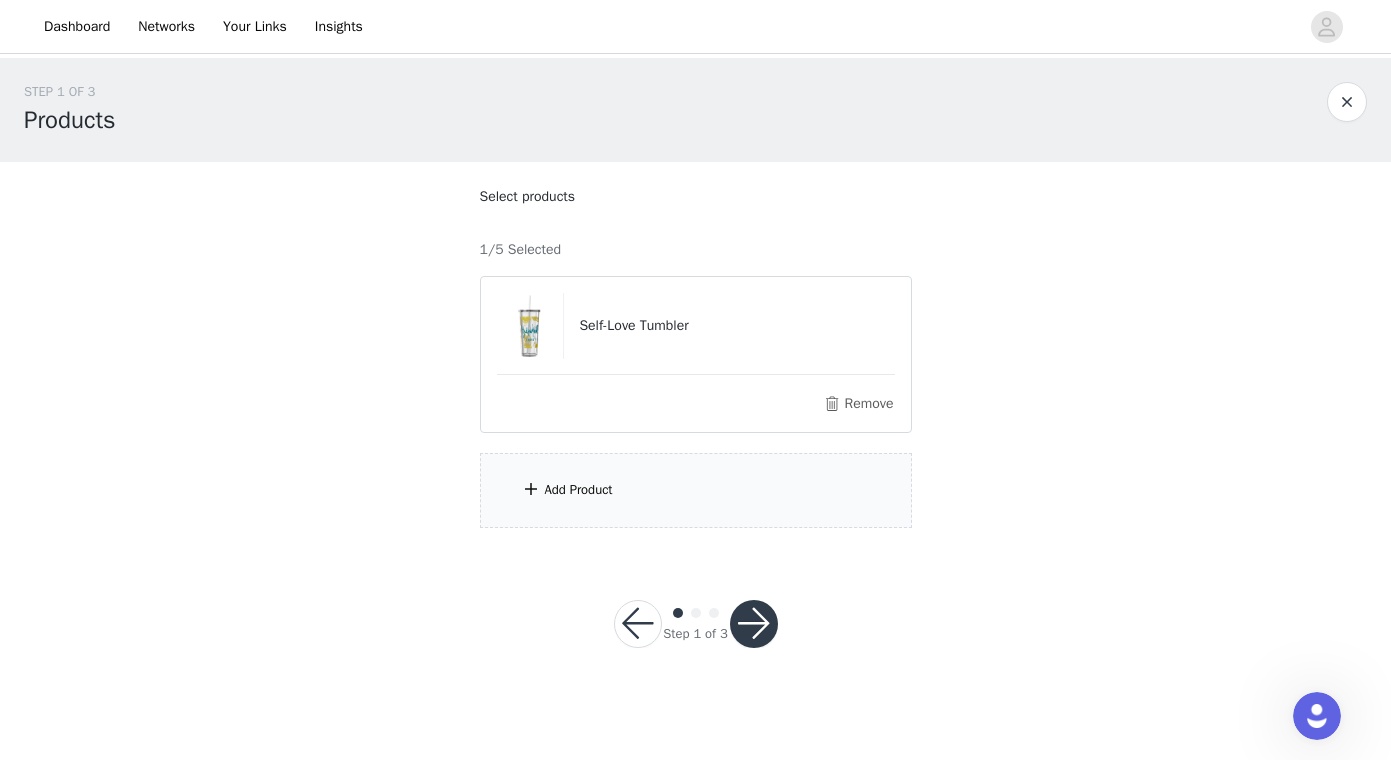 click on "Add Product" at bounding box center [696, 490] 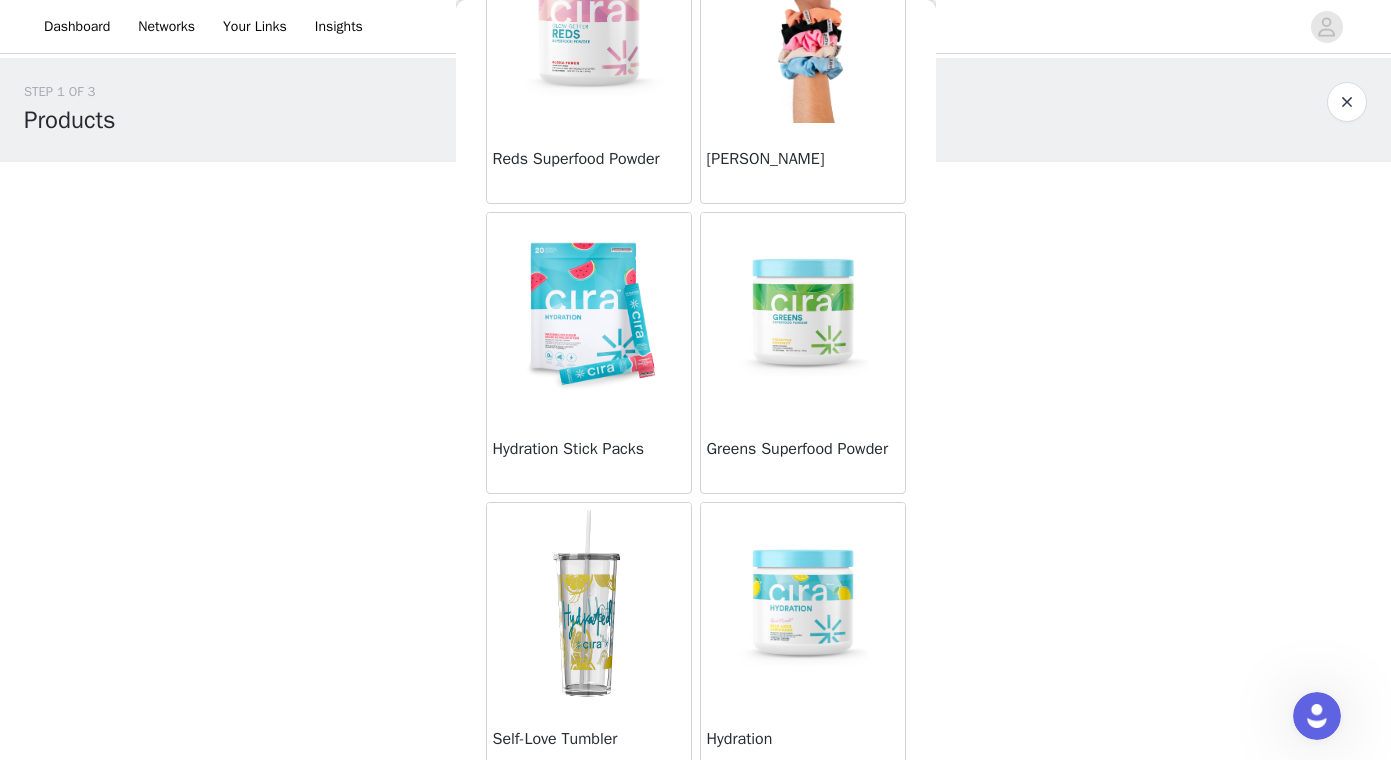 scroll, scrollTop: 298, scrollLeft: 0, axis: vertical 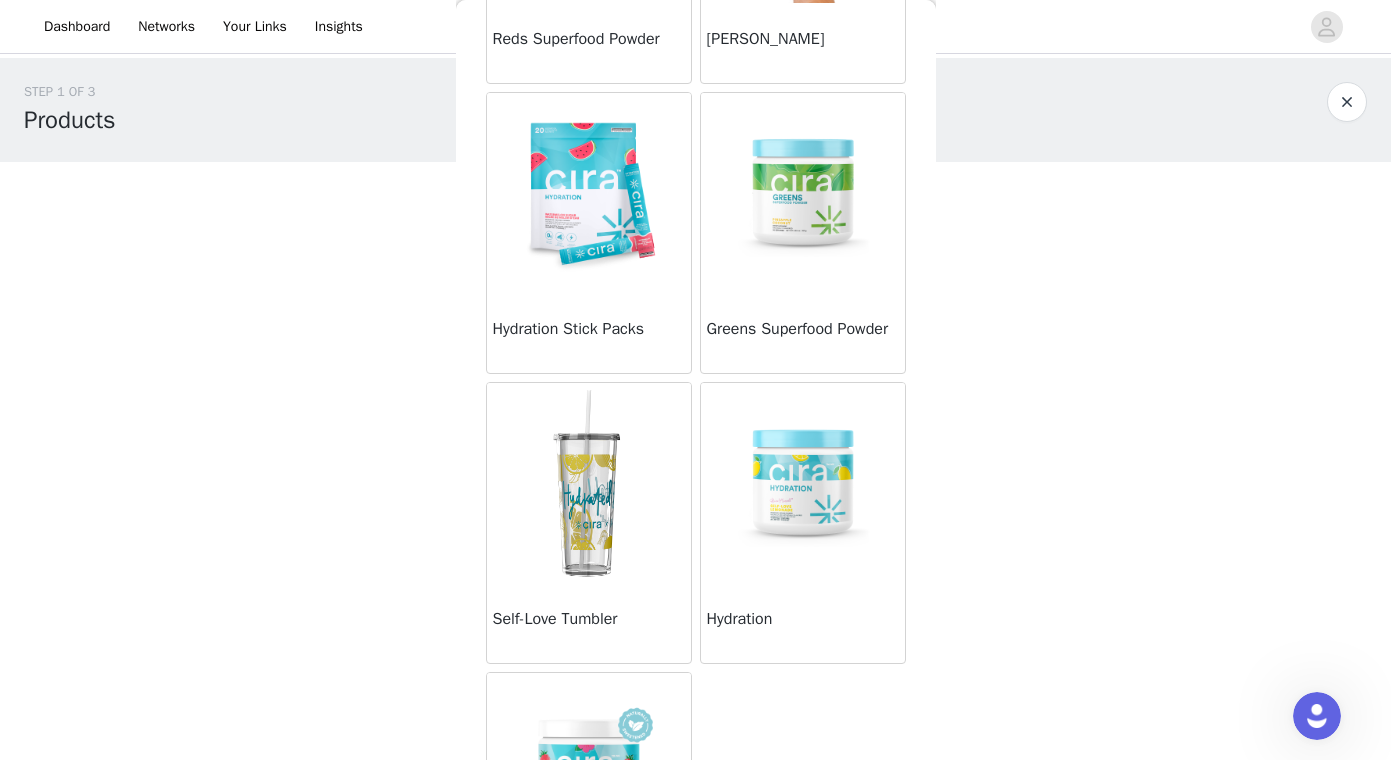 click at bounding box center (803, 193) 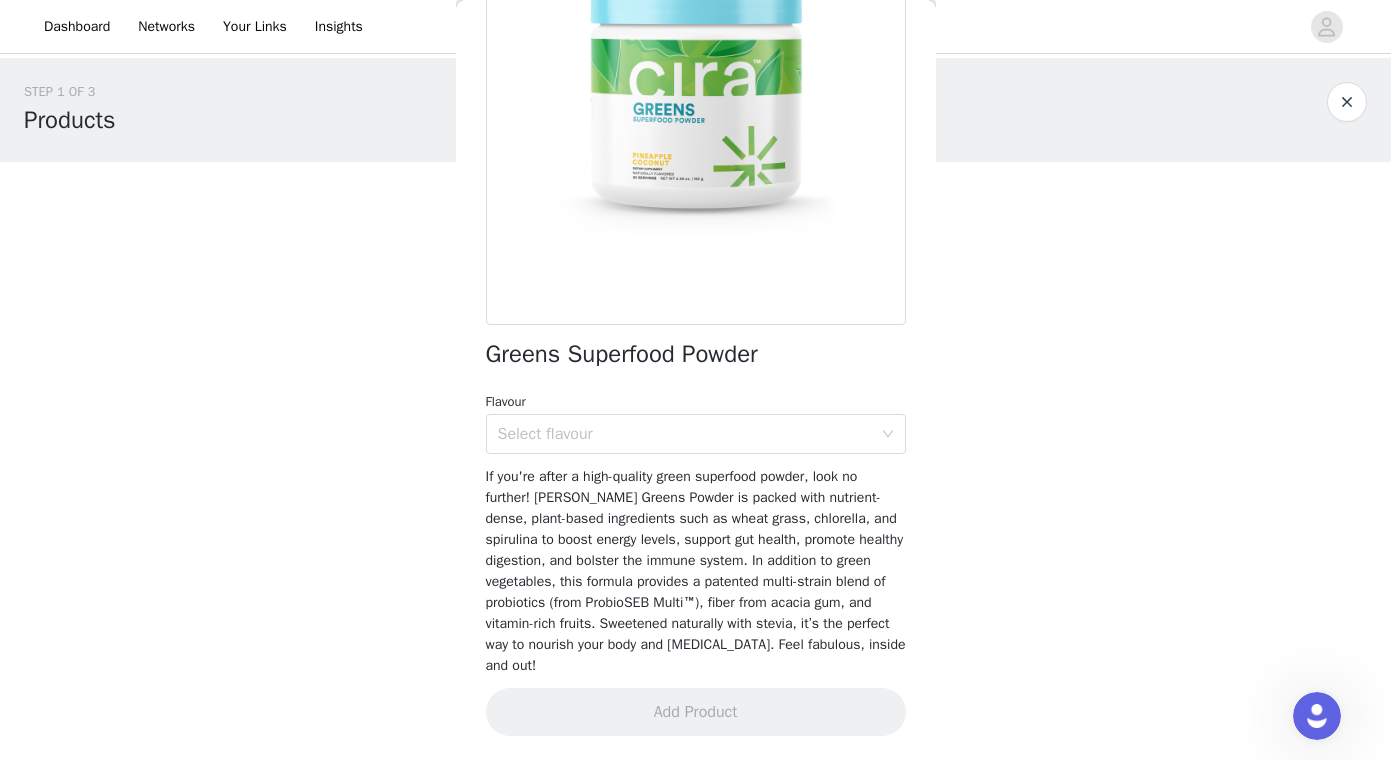 scroll, scrollTop: 203, scrollLeft: 0, axis: vertical 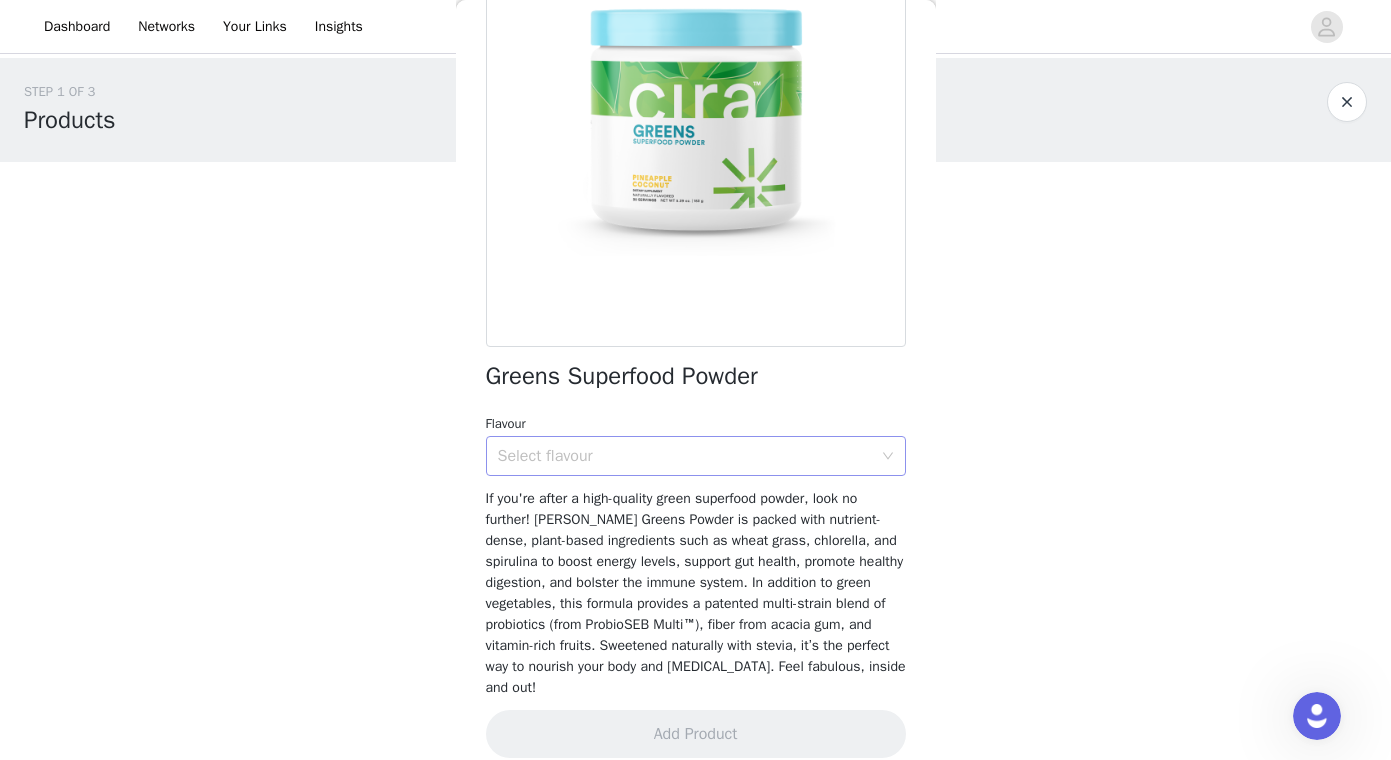 click on "Select flavour" at bounding box center [685, 456] 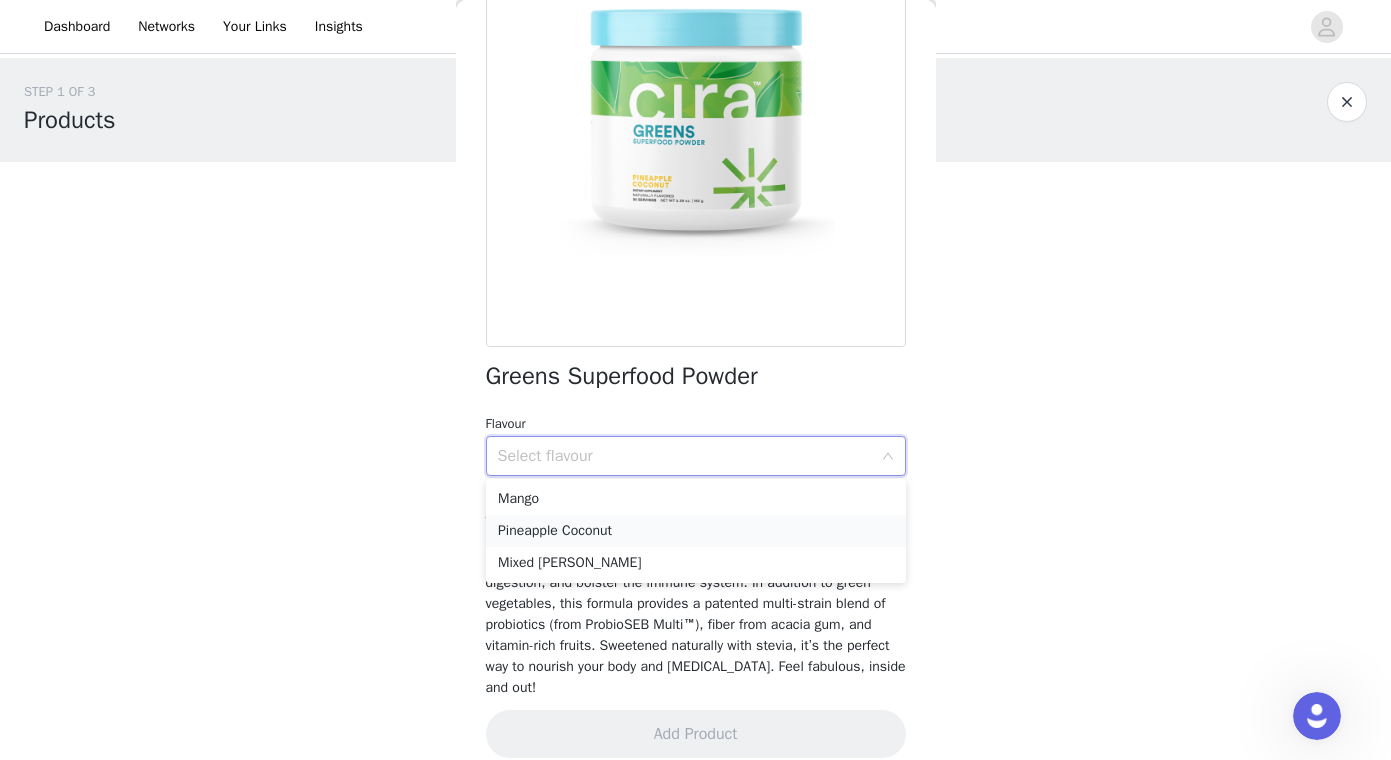 click on "Pineapple Coconut" at bounding box center [696, 531] 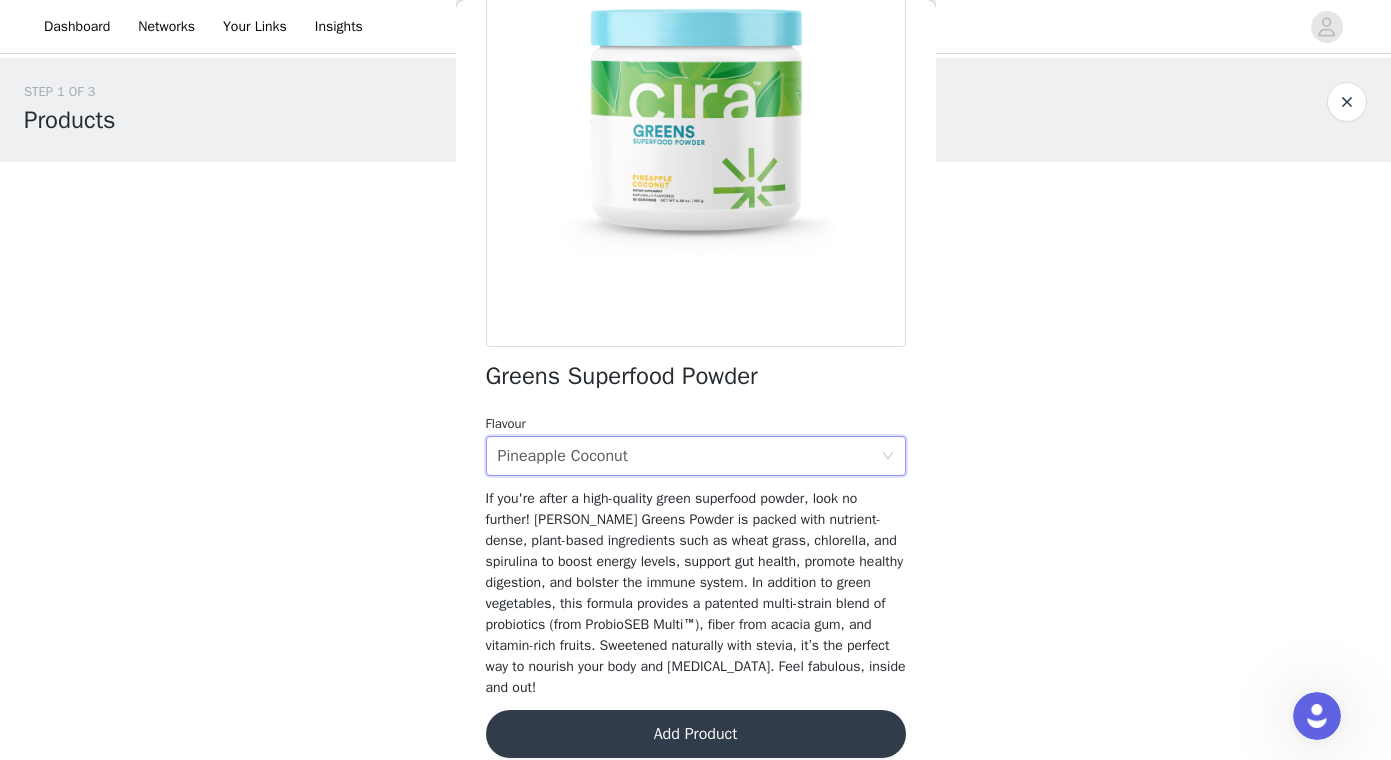 click on "Add Product" at bounding box center (696, 734) 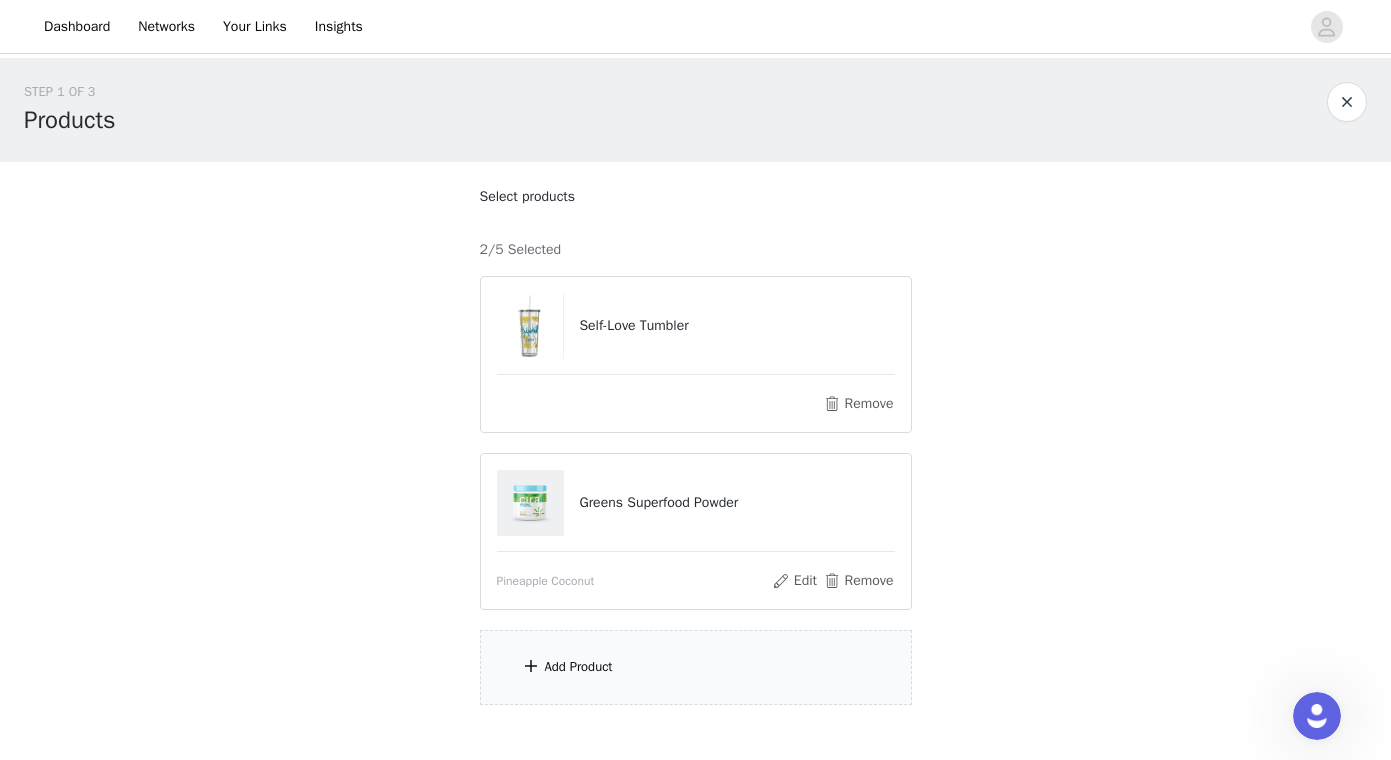 scroll, scrollTop: 112, scrollLeft: 0, axis: vertical 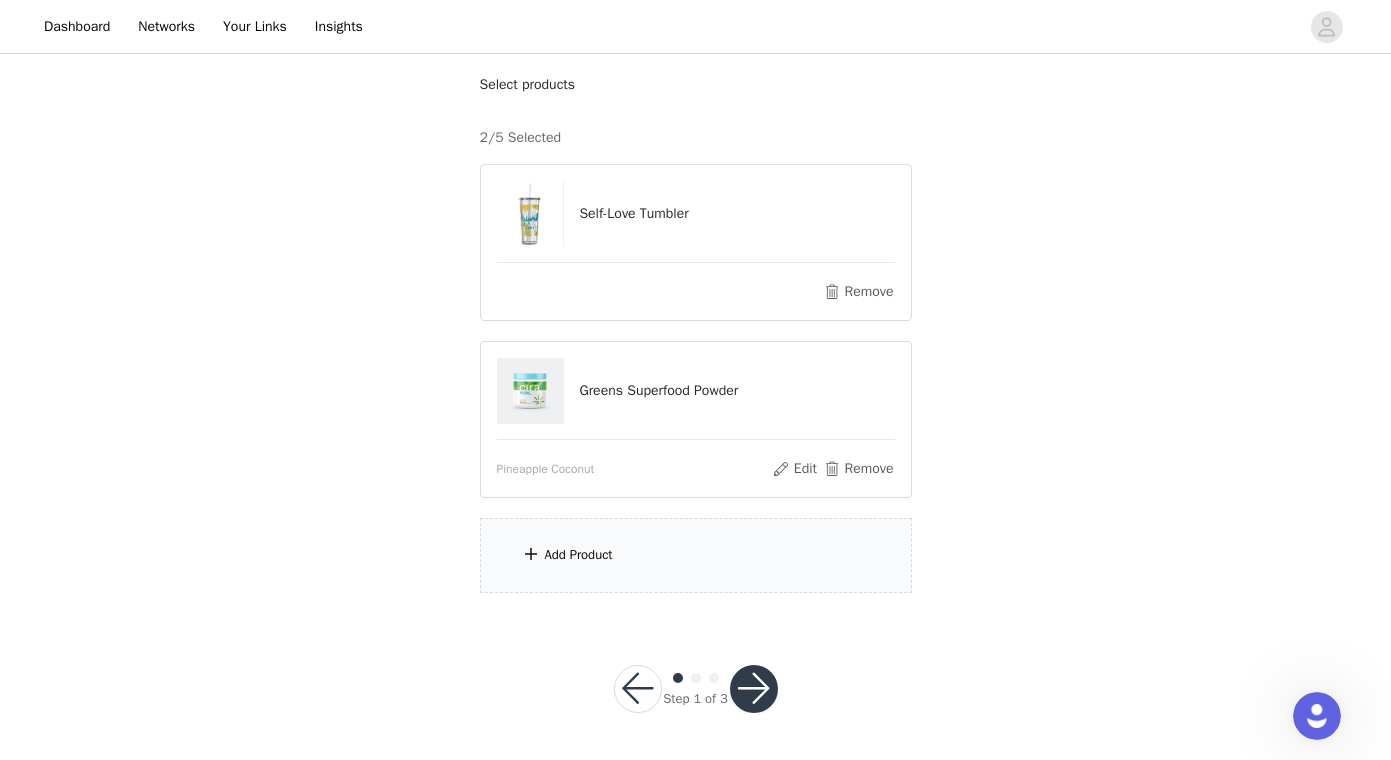 click on "Add Product" at bounding box center (696, 555) 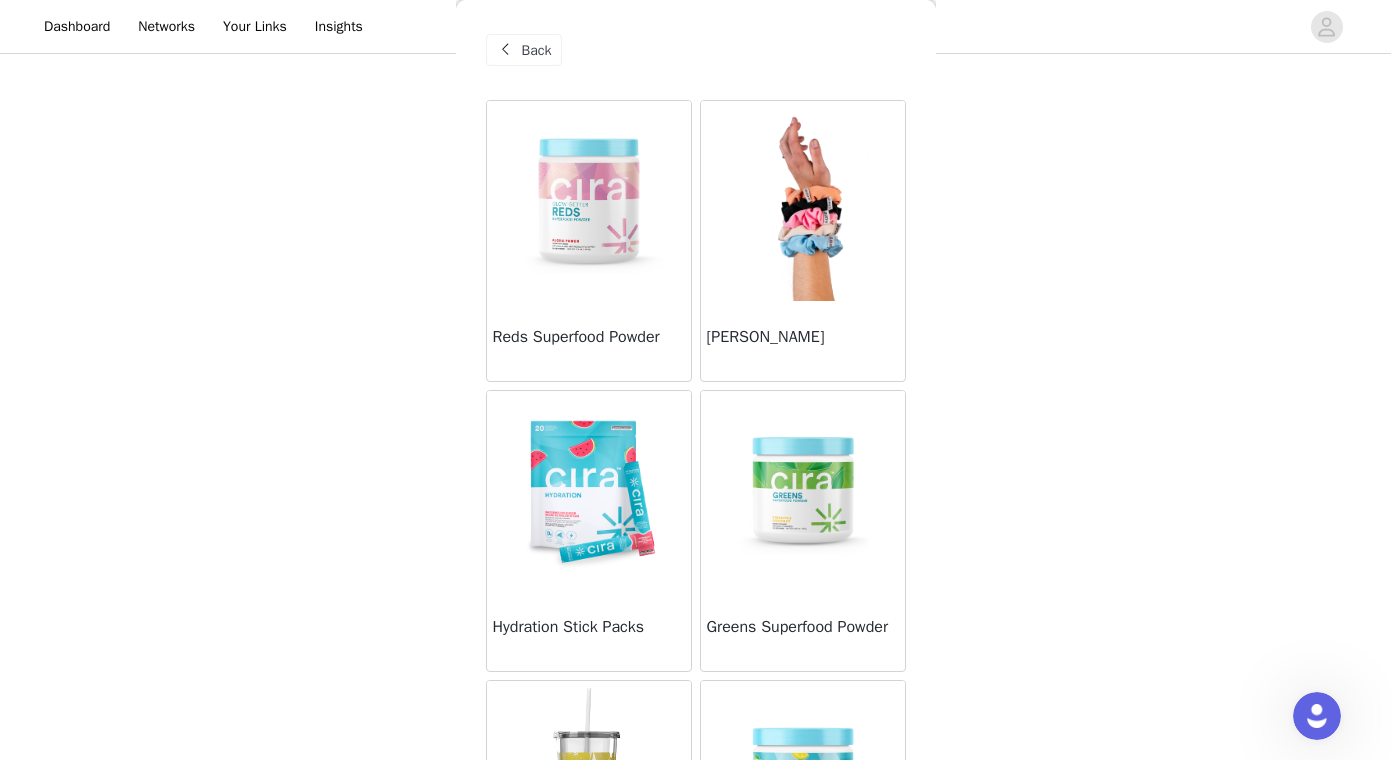 click at bounding box center [589, 201] 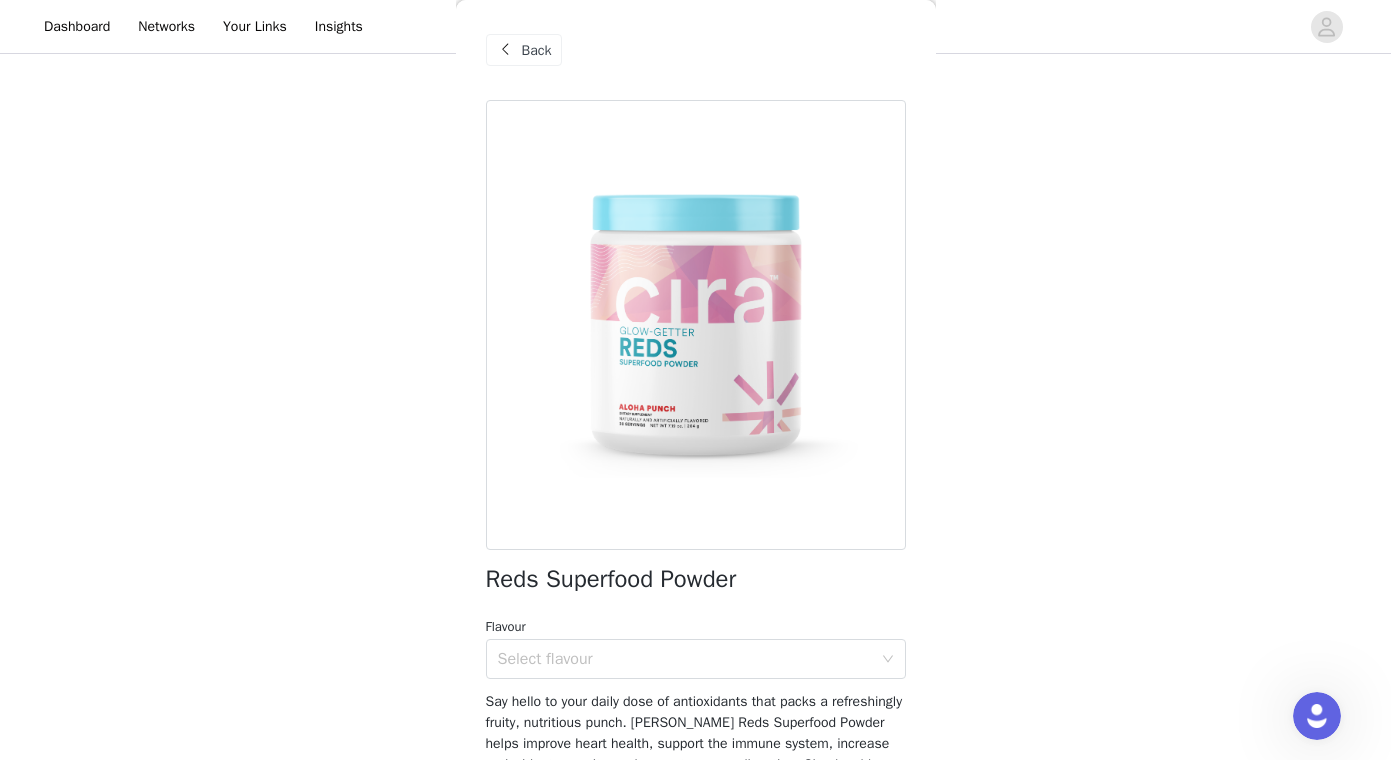scroll, scrollTop: 224, scrollLeft: 0, axis: vertical 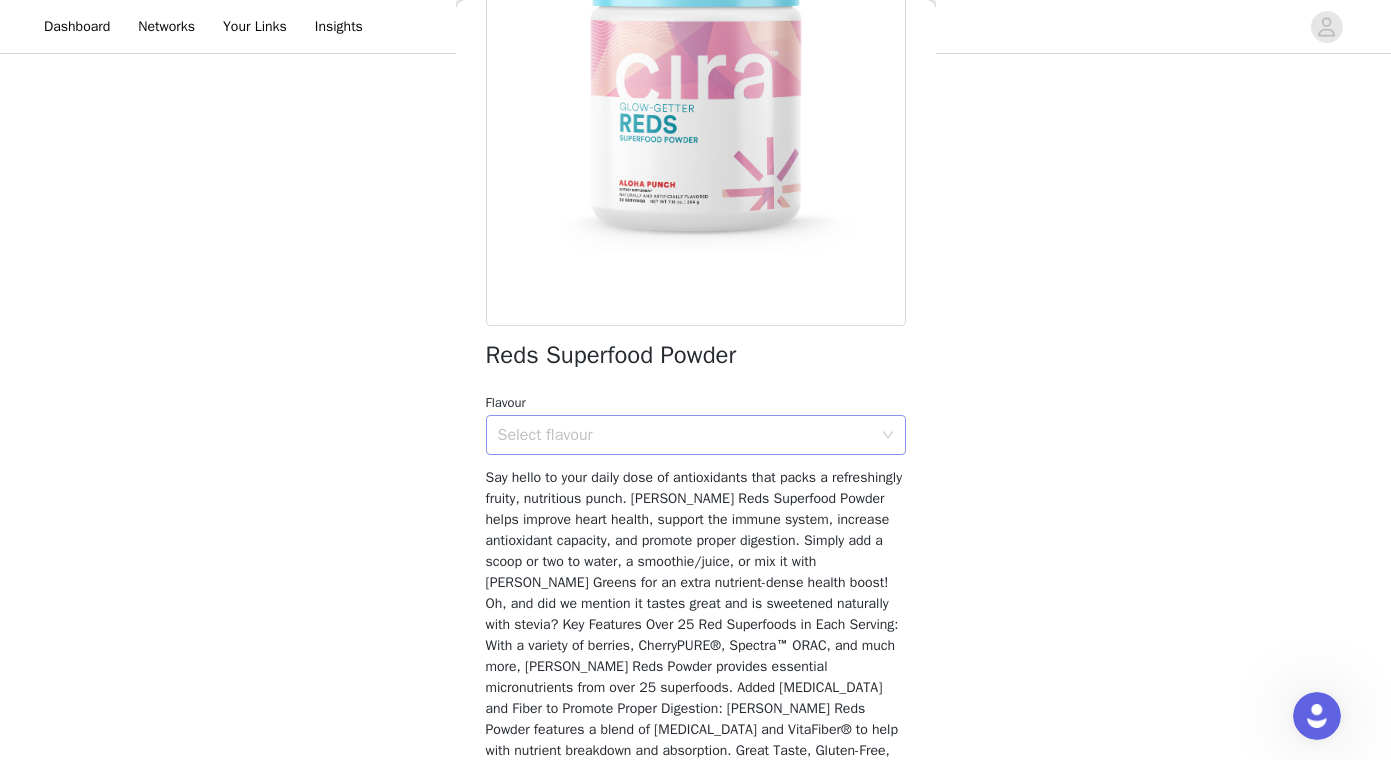 click on "Select flavour" at bounding box center [685, 435] 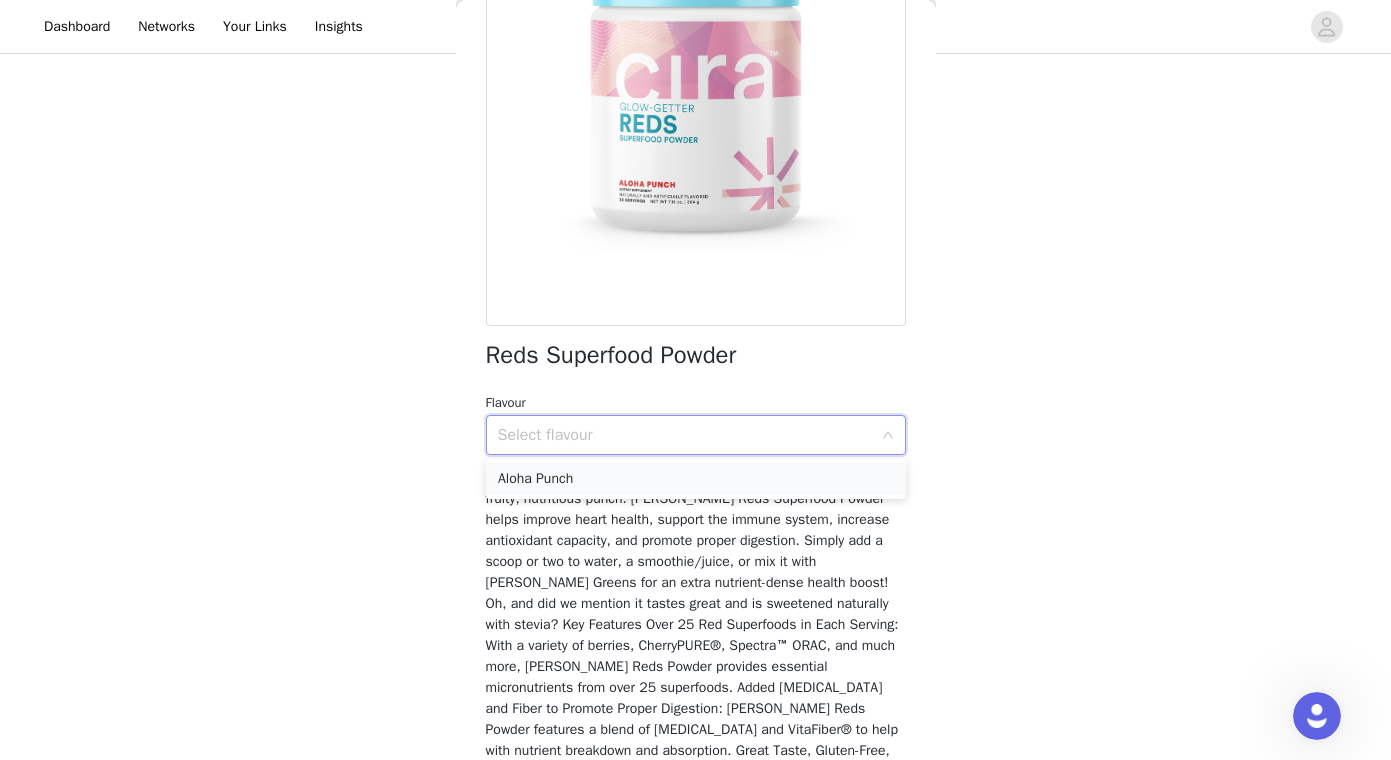 click on "Aloha Punch" at bounding box center [696, 479] 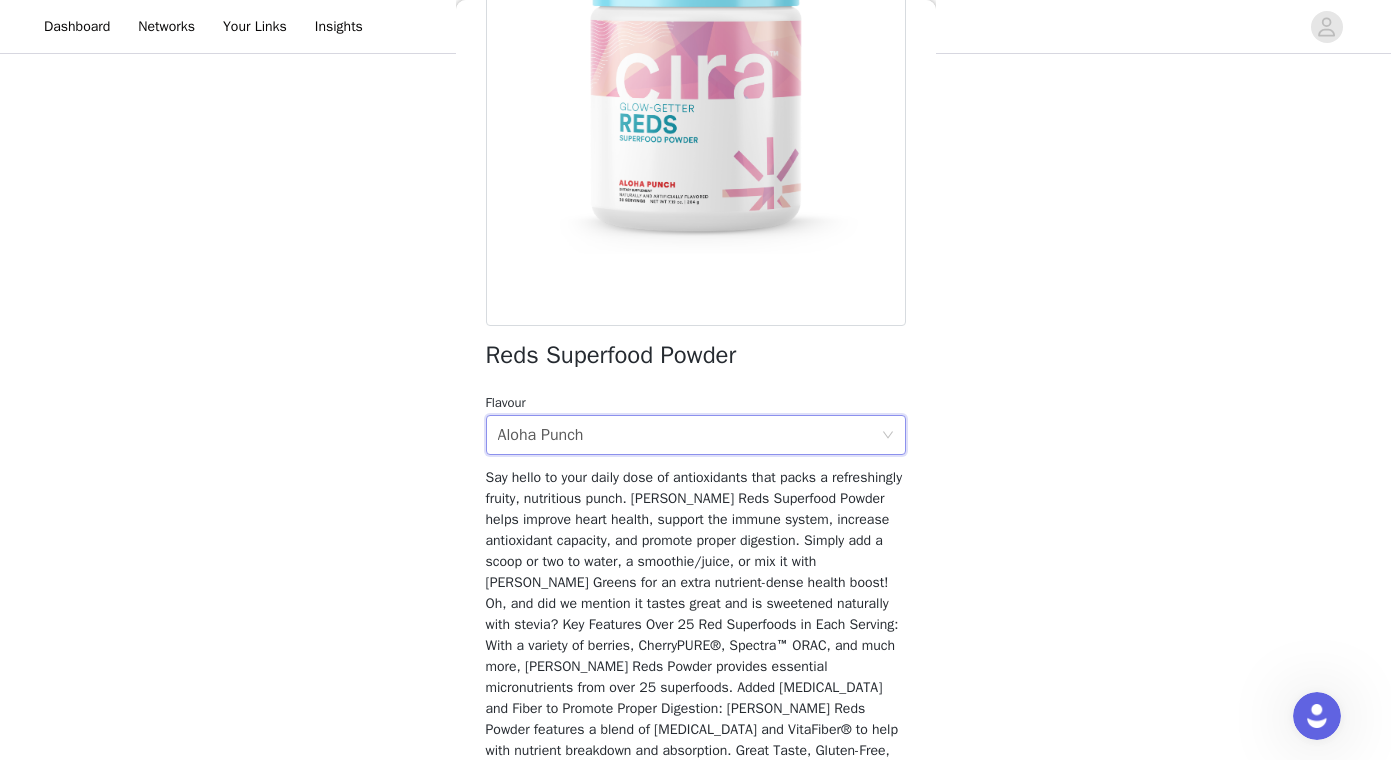 scroll, scrollTop: 350, scrollLeft: 0, axis: vertical 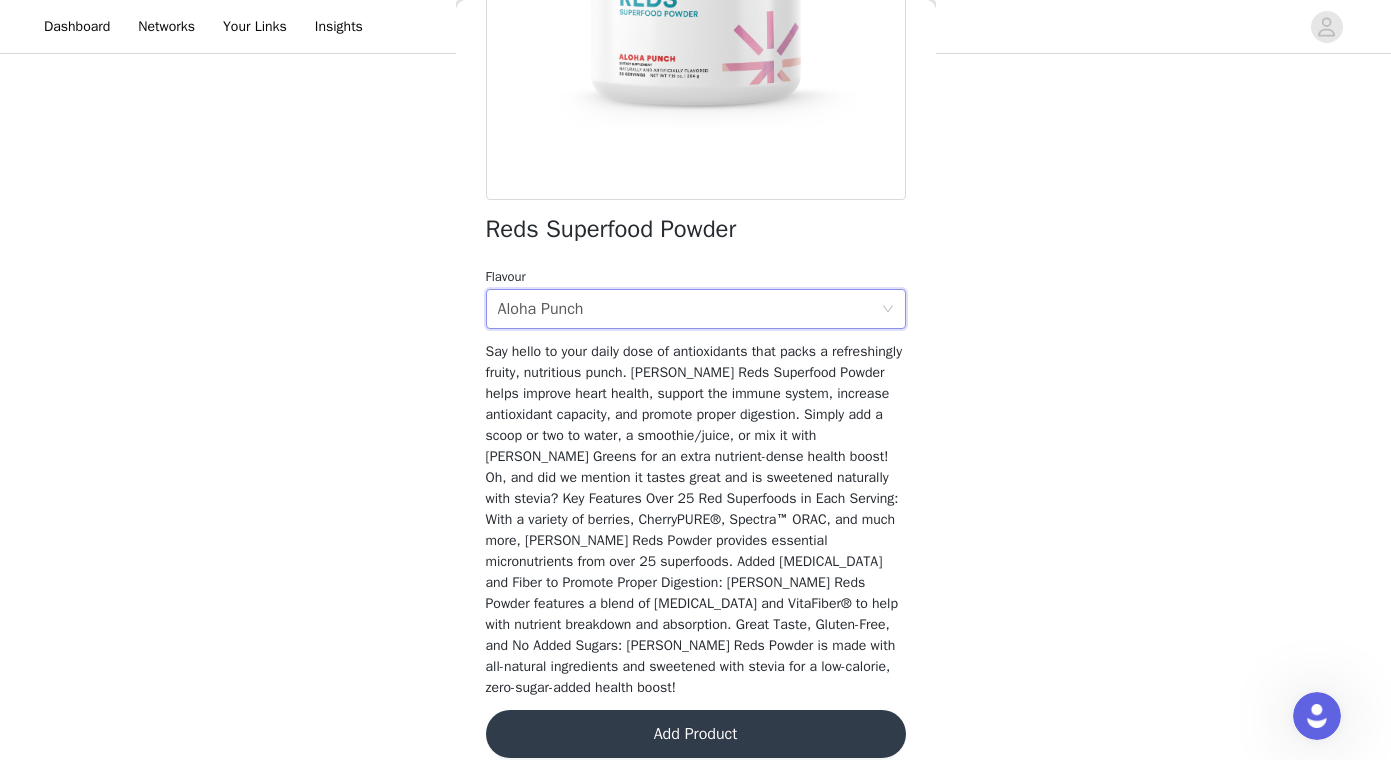 click on "Add Product" at bounding box center [696, 734] 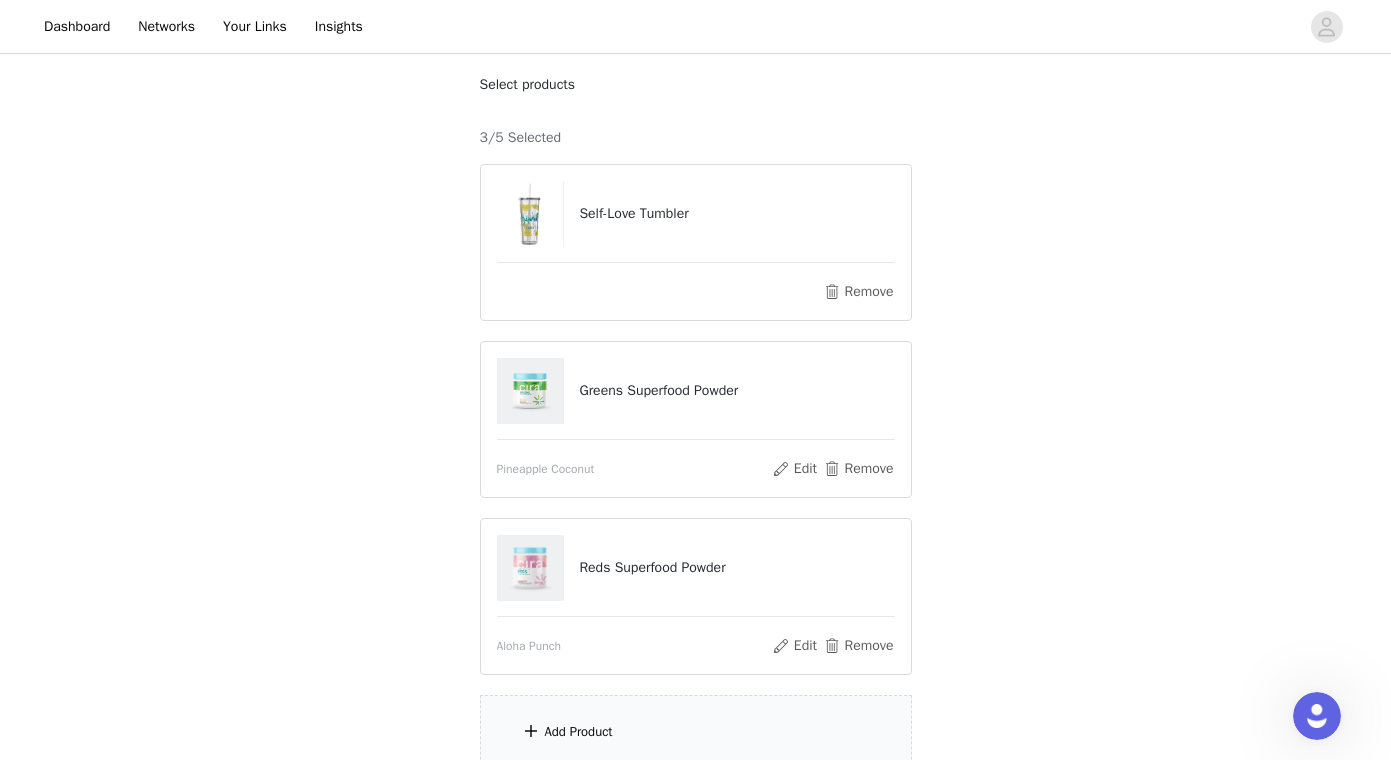 scroll, scrollTop: 289, scrollLeft: 0, axis: vertical 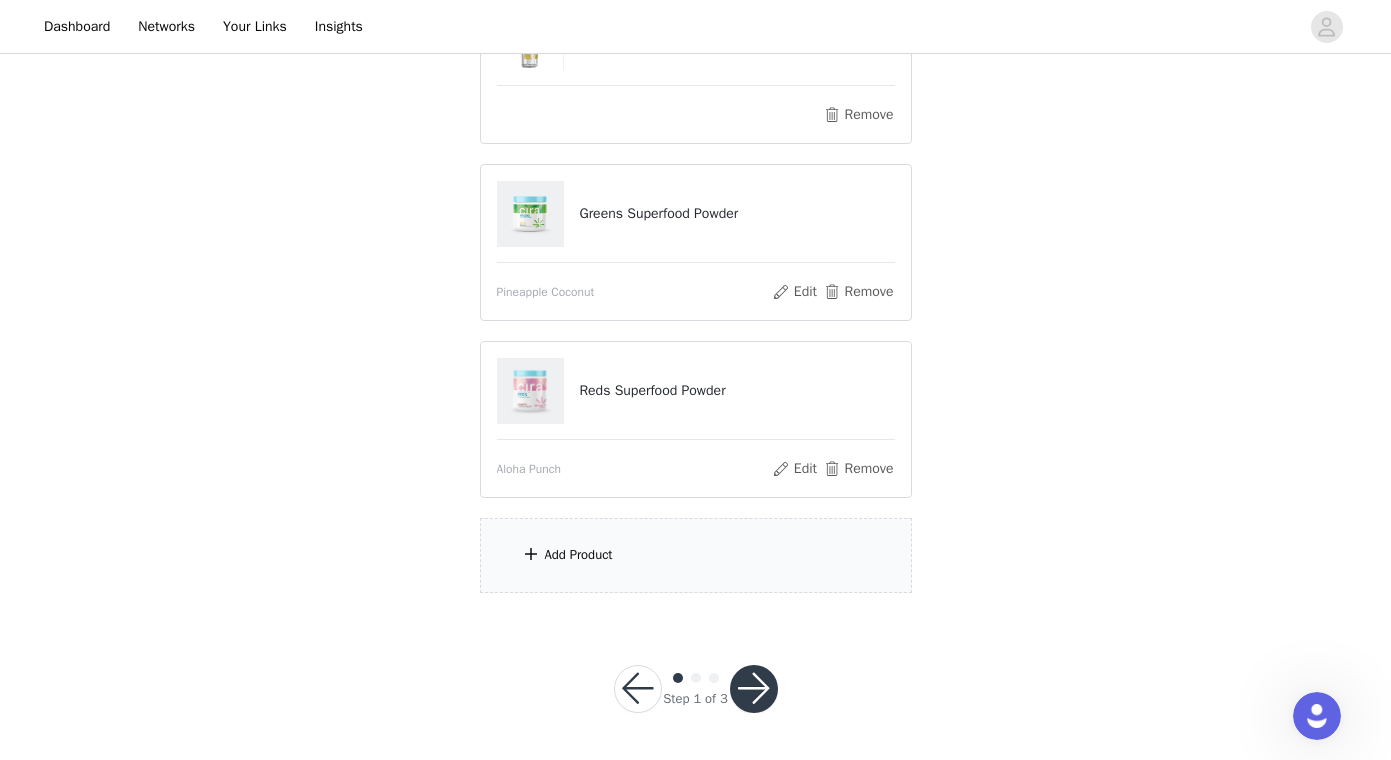 click on "Add Product" at bounding box center [696, 555] 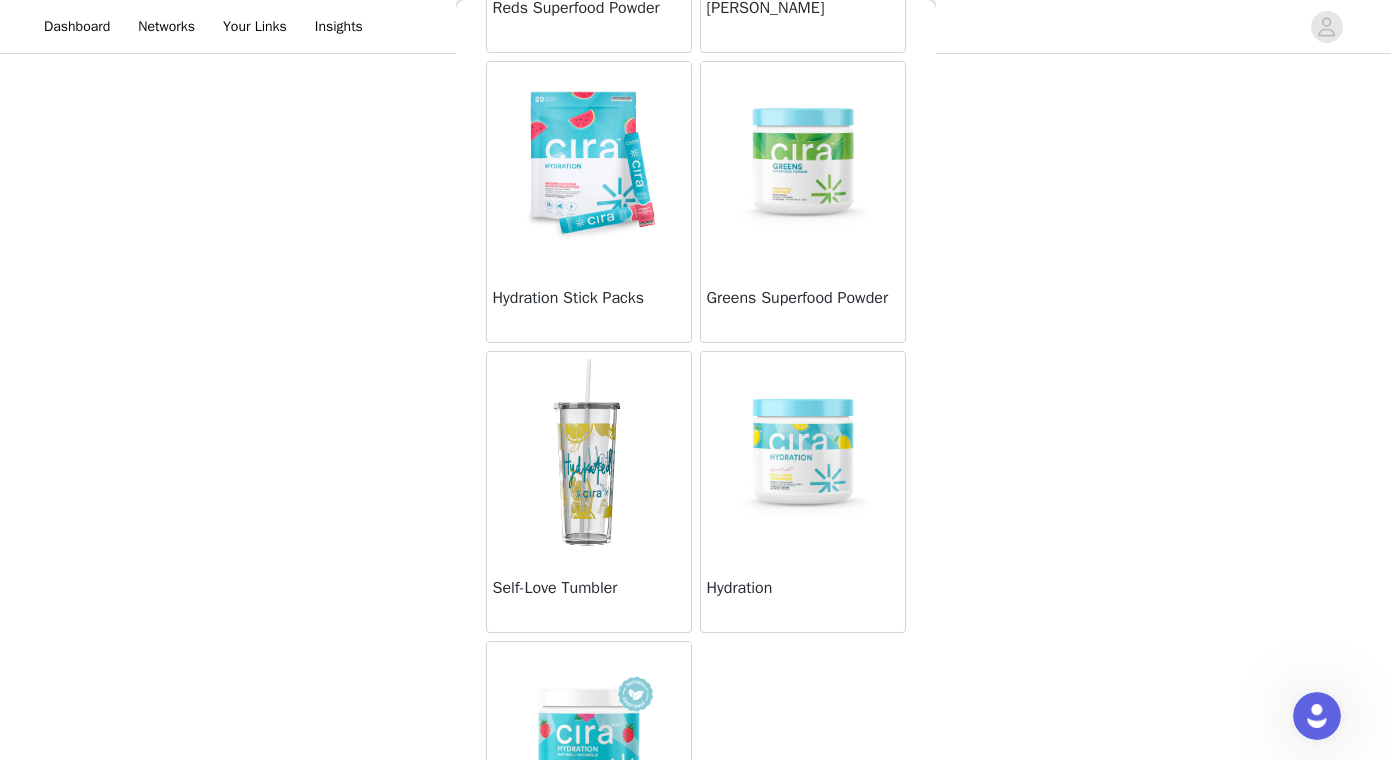 scroll, scrollTop: 308, scrollLeft: 0, axis: vertical 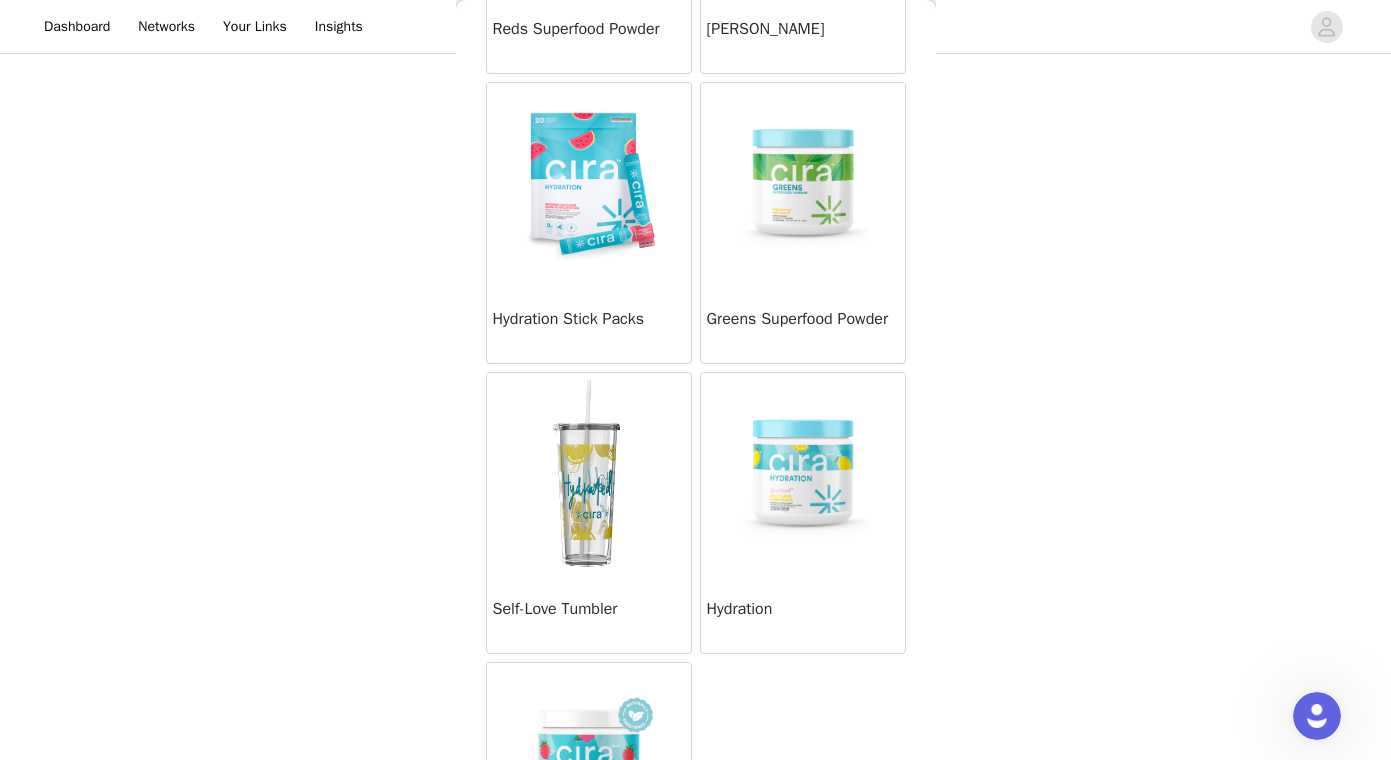 click at bounding box center [589, 183] 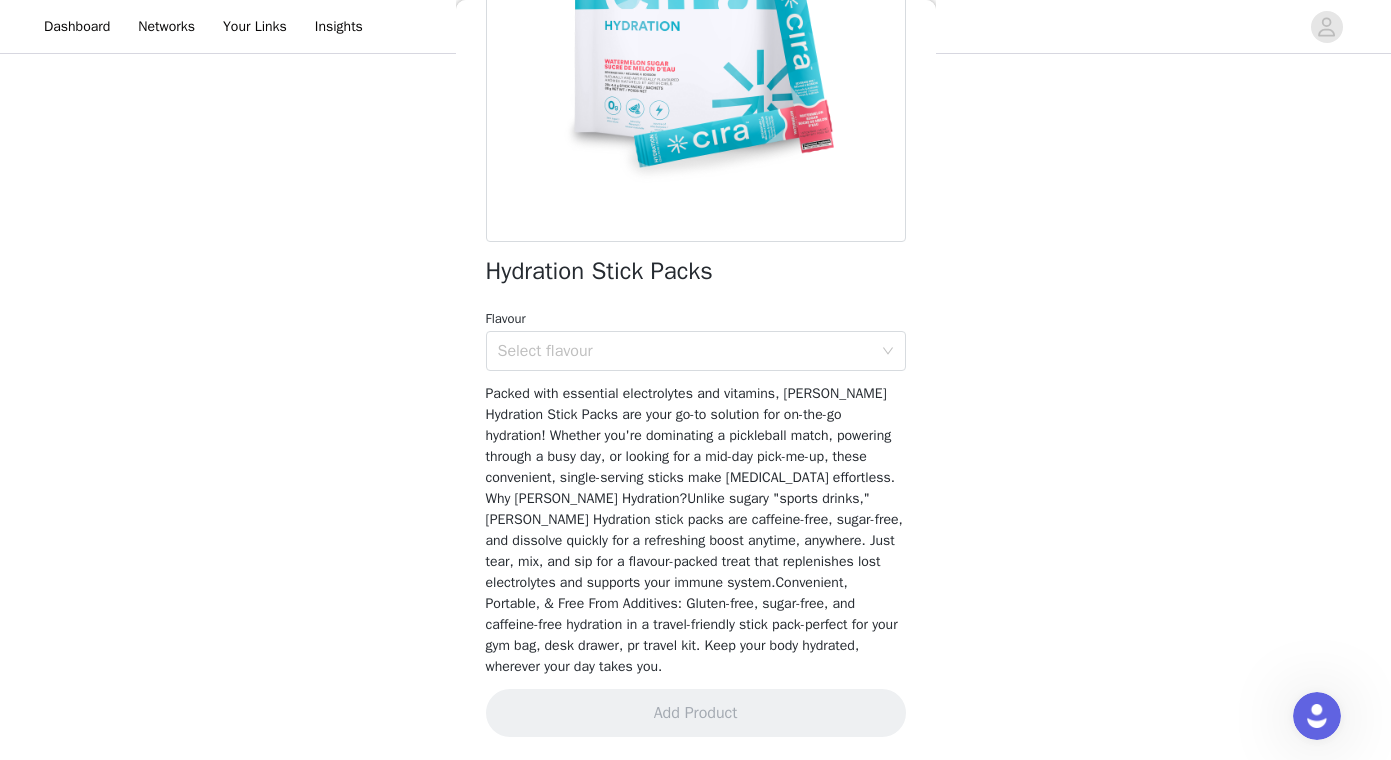 scroll, scrollTop: 287, scrollLeft: 0, axis: vertical 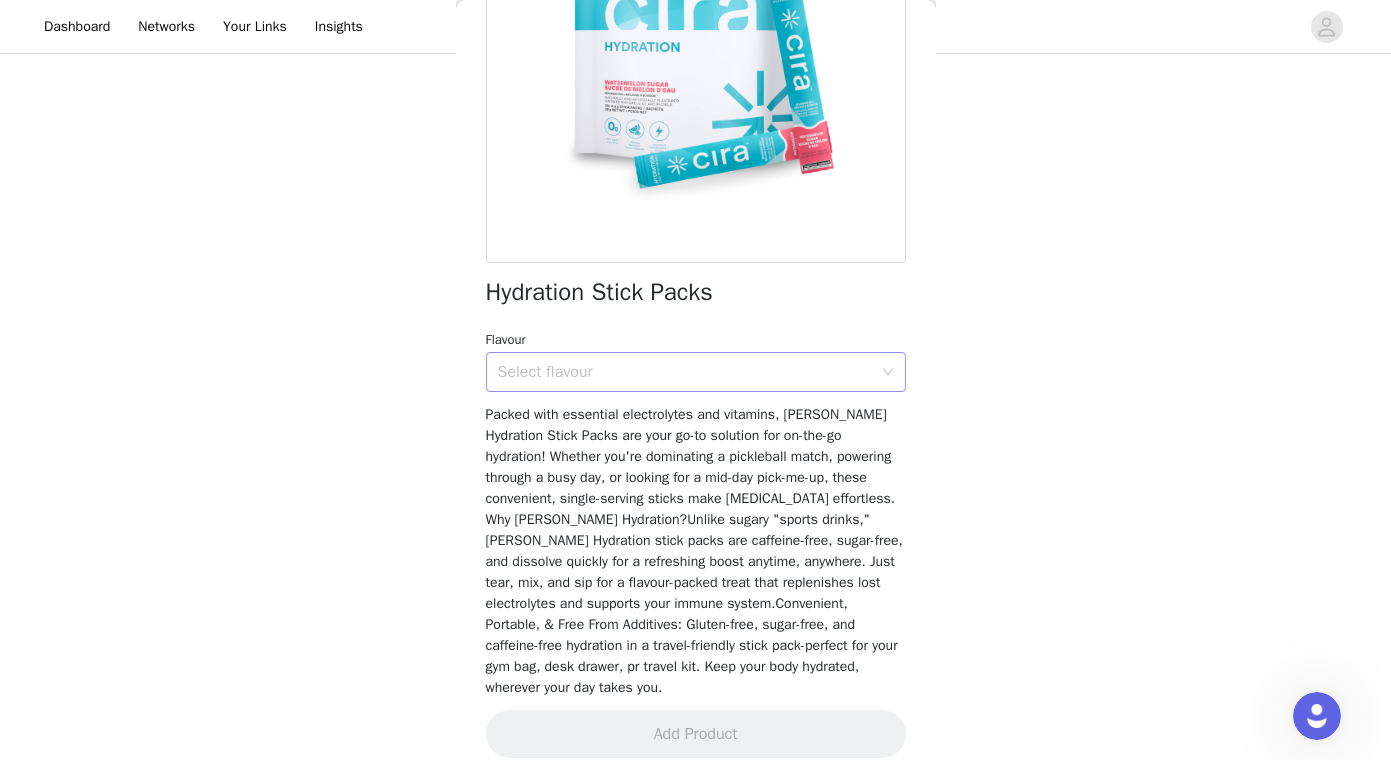 click on "Select flavour" at bounding box center (689, 372) 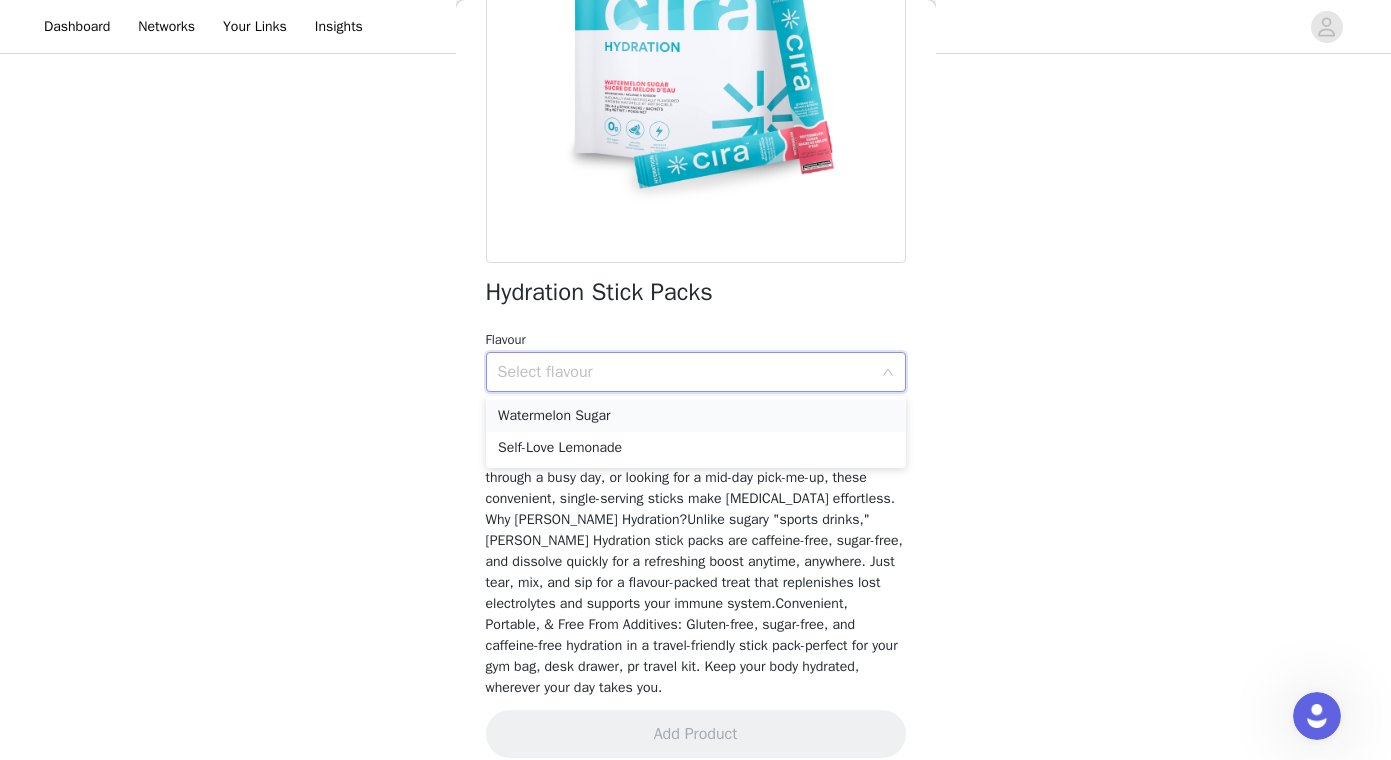 click on "Watermelon Sugar" at bounding box center [696, 416] 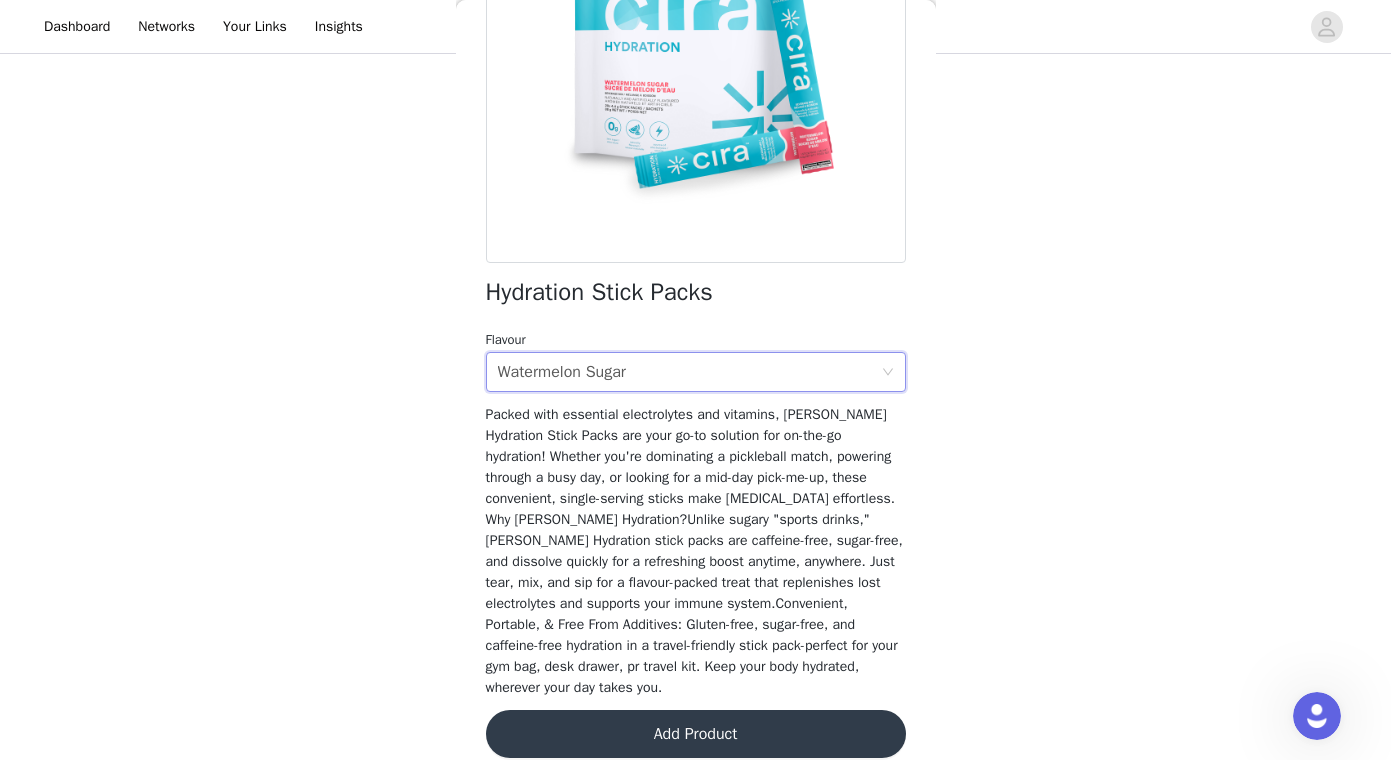 click on "Add Product" at bounding box center [696, 734] 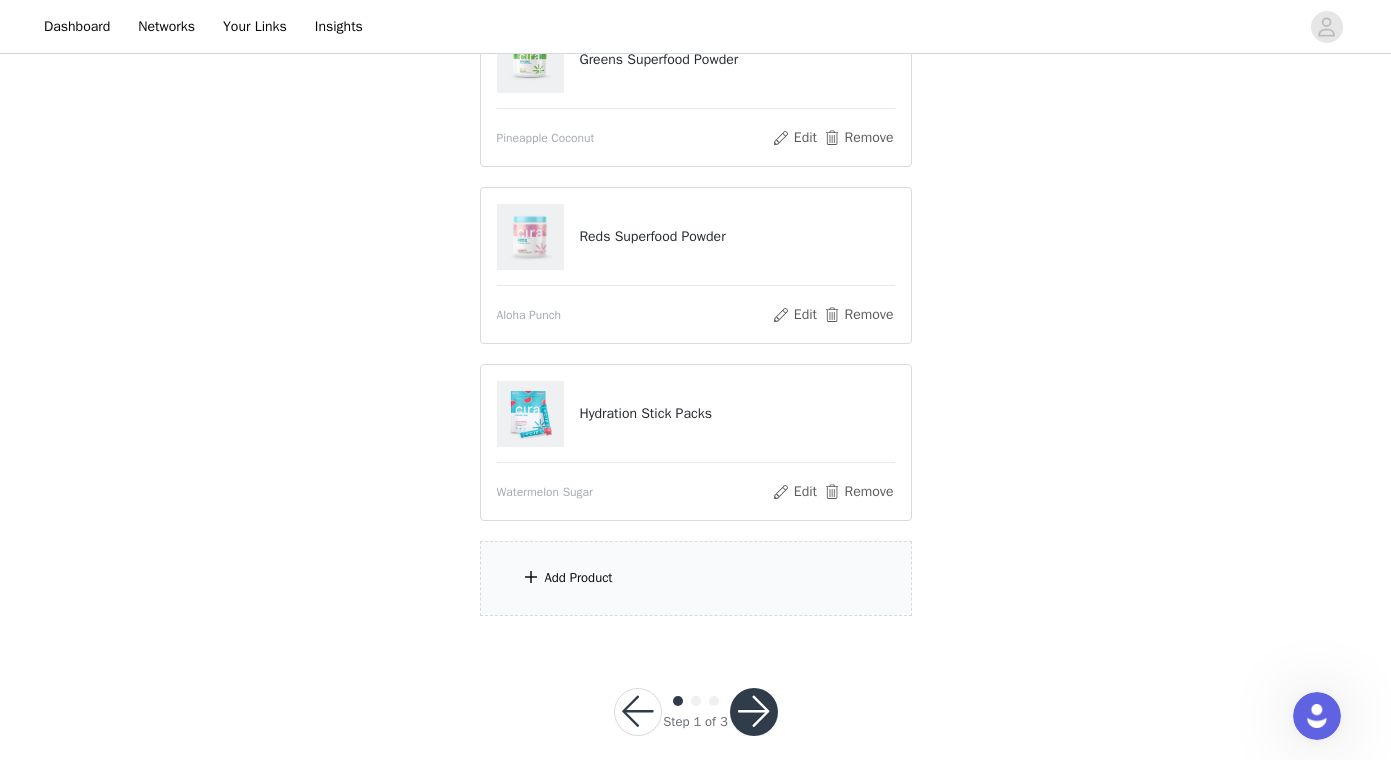 scroll, scrollTop: 466, scrollLeft: 0, axis: vertical 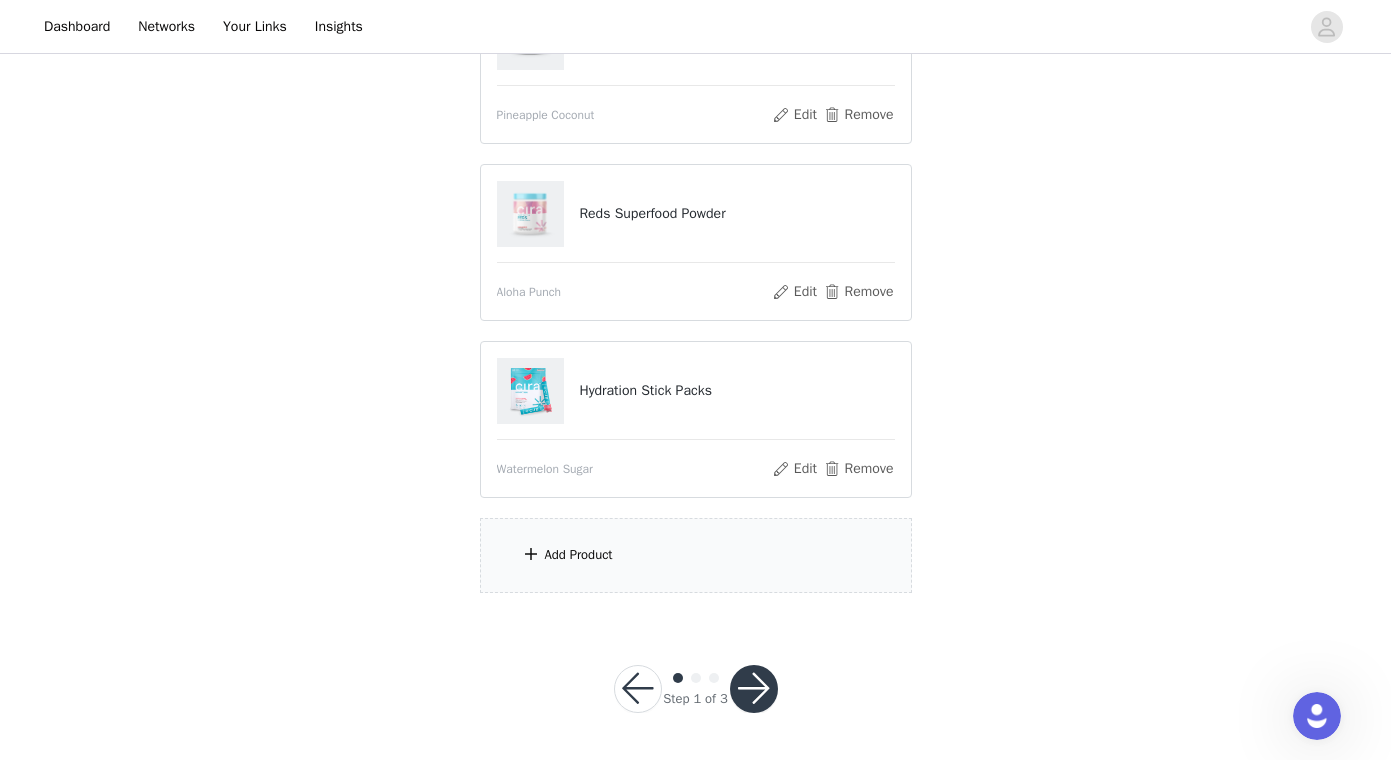 click on "Add Product" at bounding box center (696, 555) 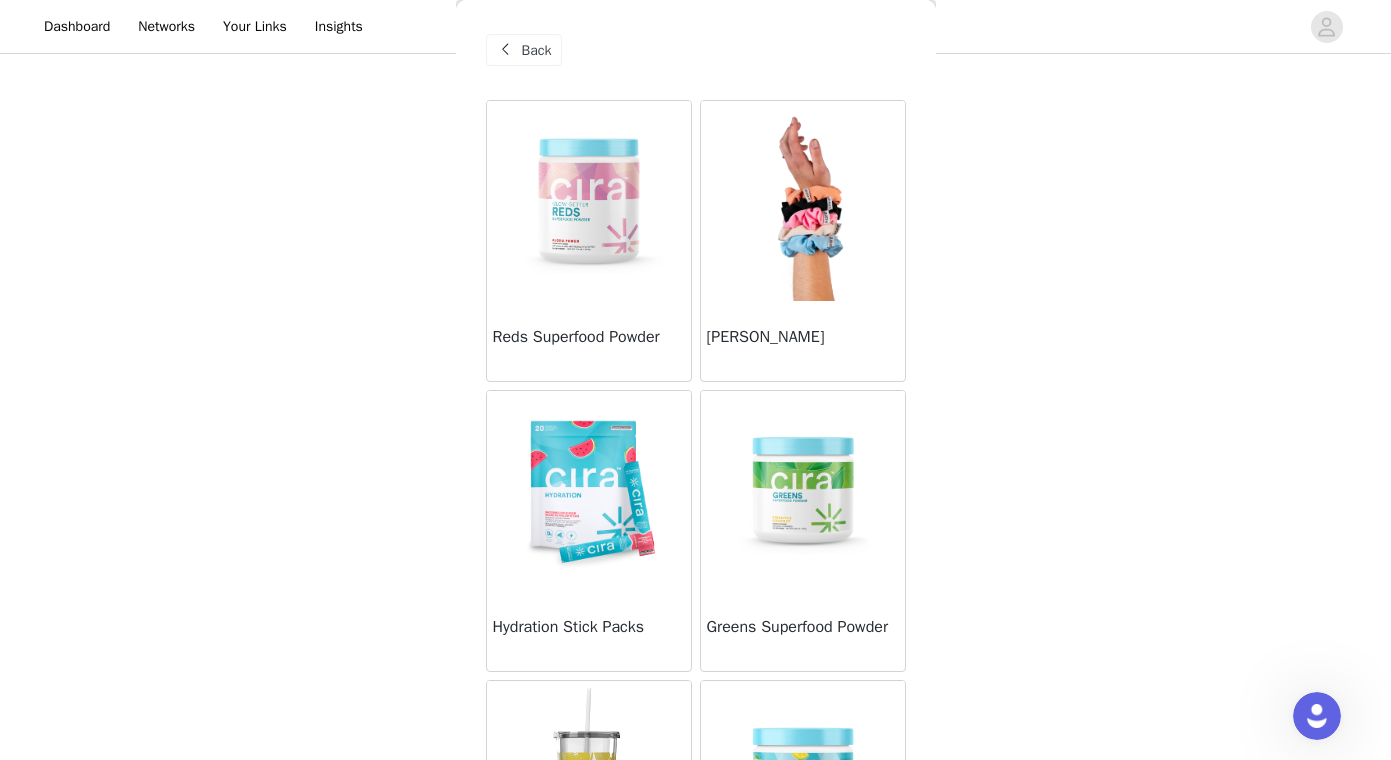click at bounding box center (589, 491) 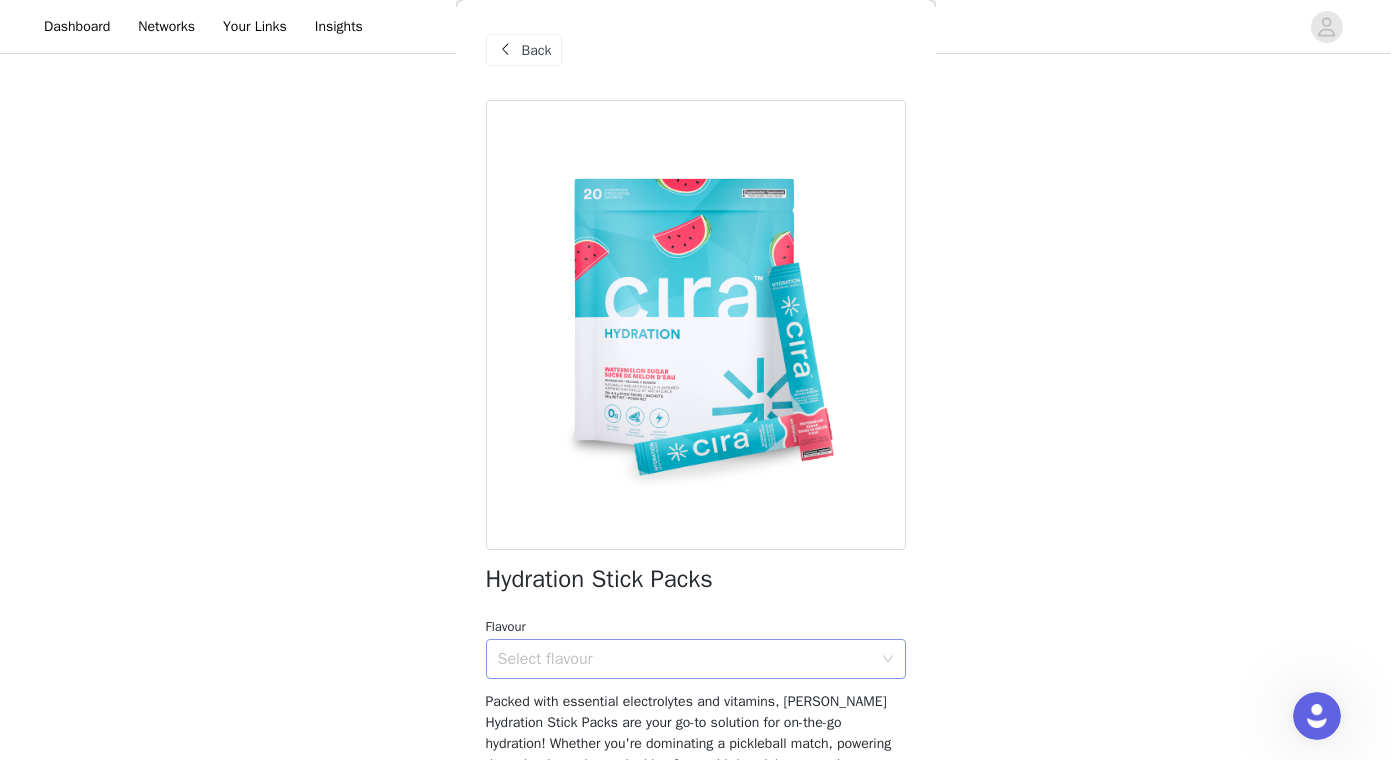click on "Select flavour" at bounding box center [685, 659] 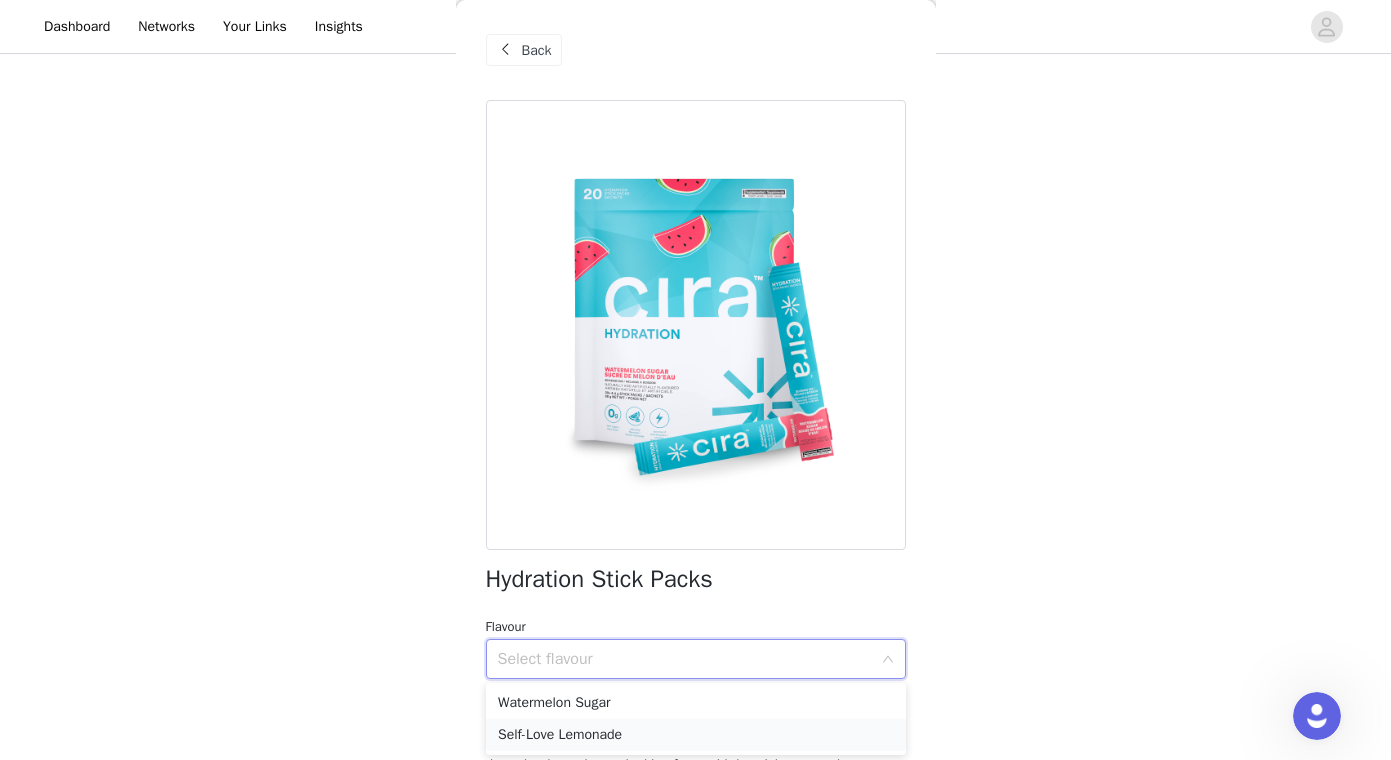 click on "Self-Love Lemonade" at bounding box center [696, 735] 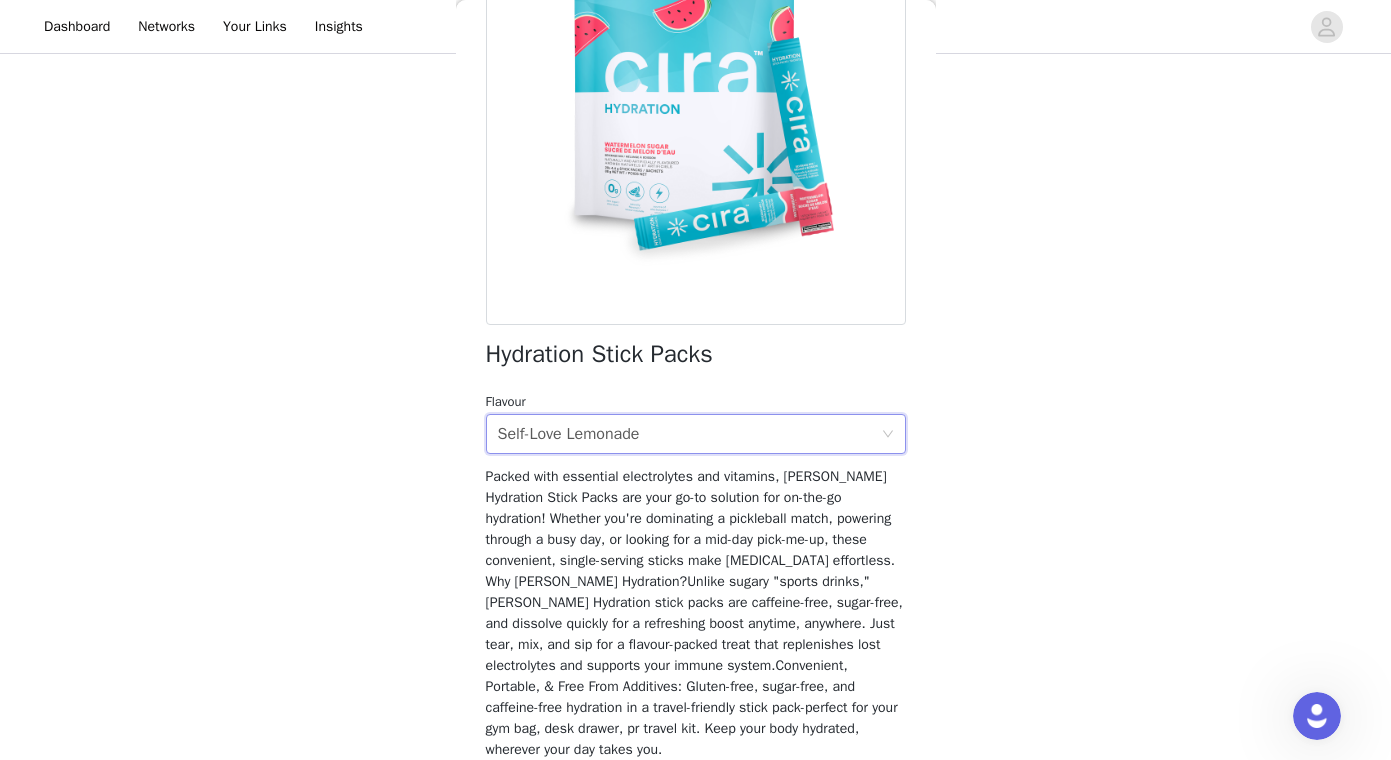scroll, scrollTop: 287, scrollLeft: 0, axis: vertical 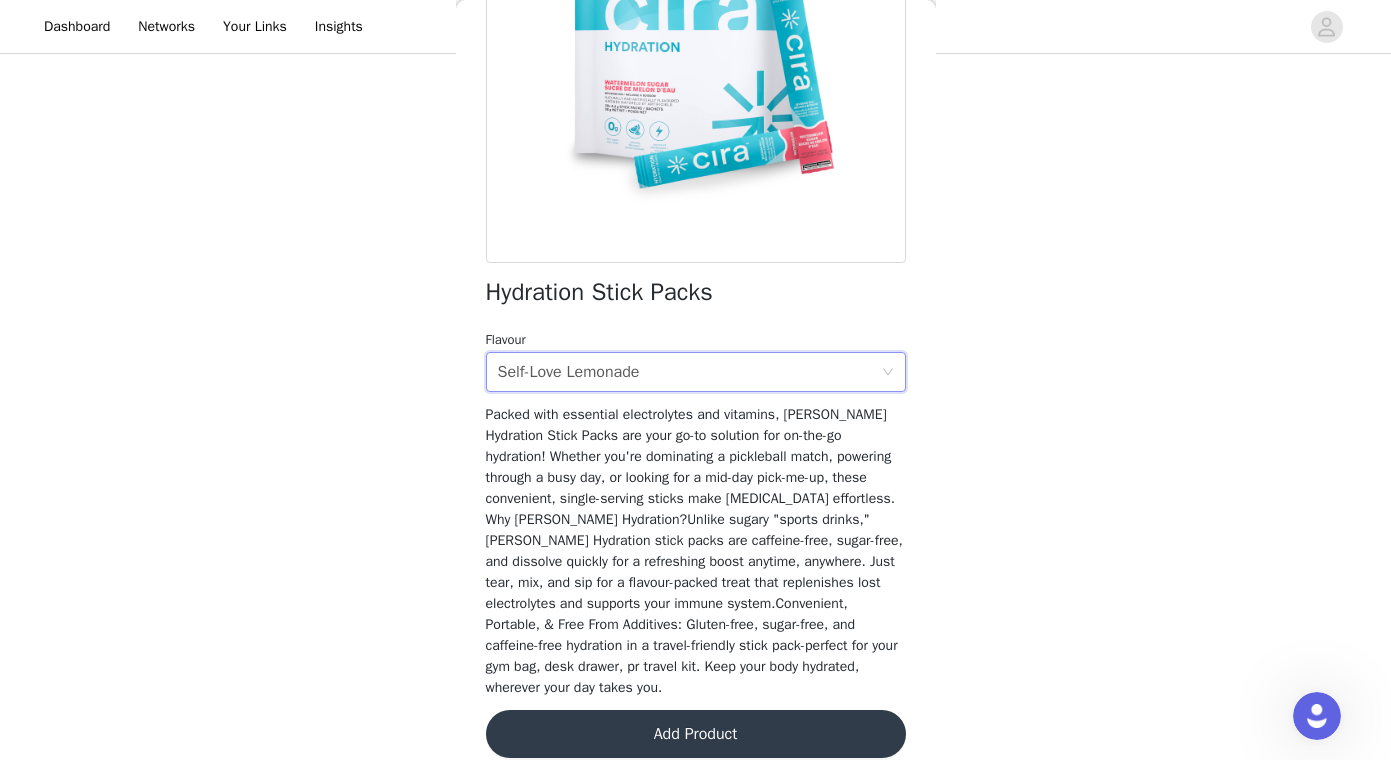 click on "Add Product" at bounding box center [696, 734] 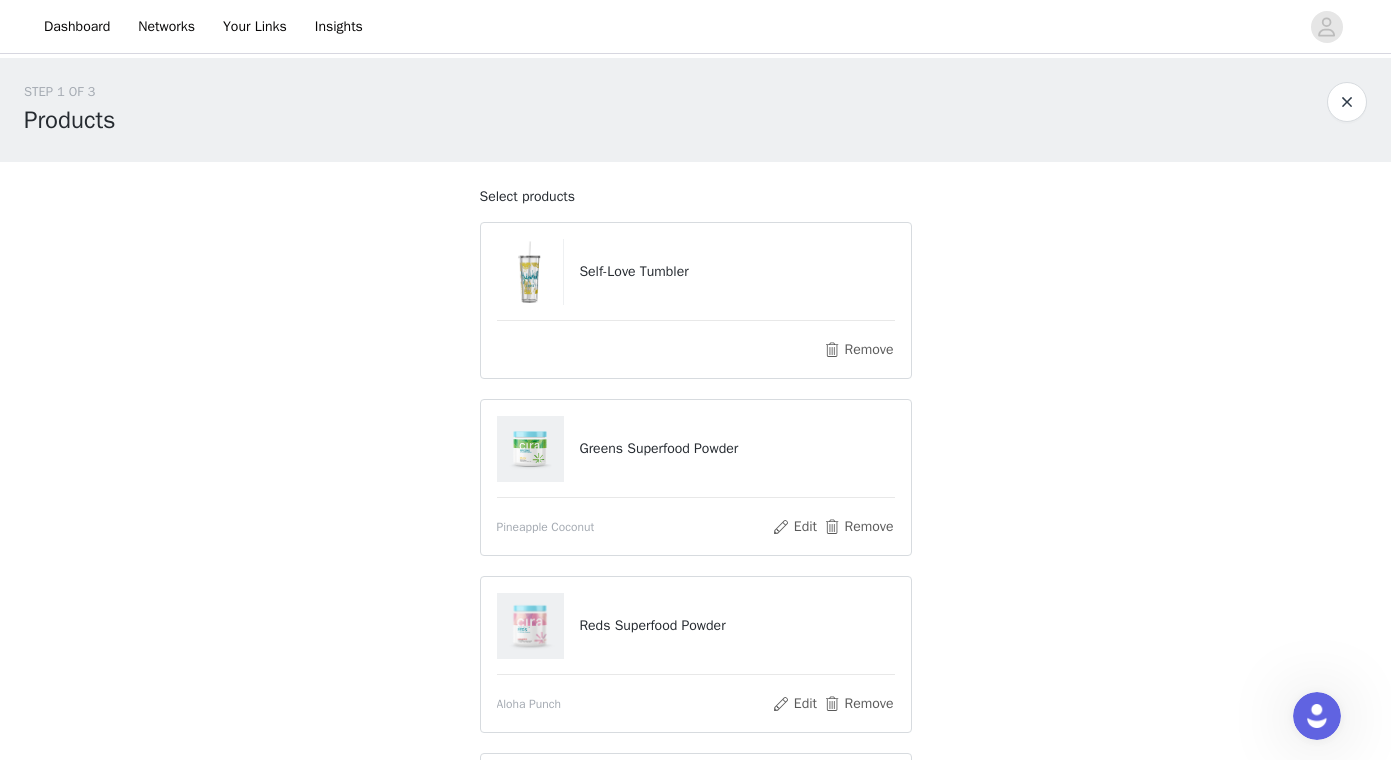 scroll, scrollTop: 514, scrollLeft: 0, axis: vertical 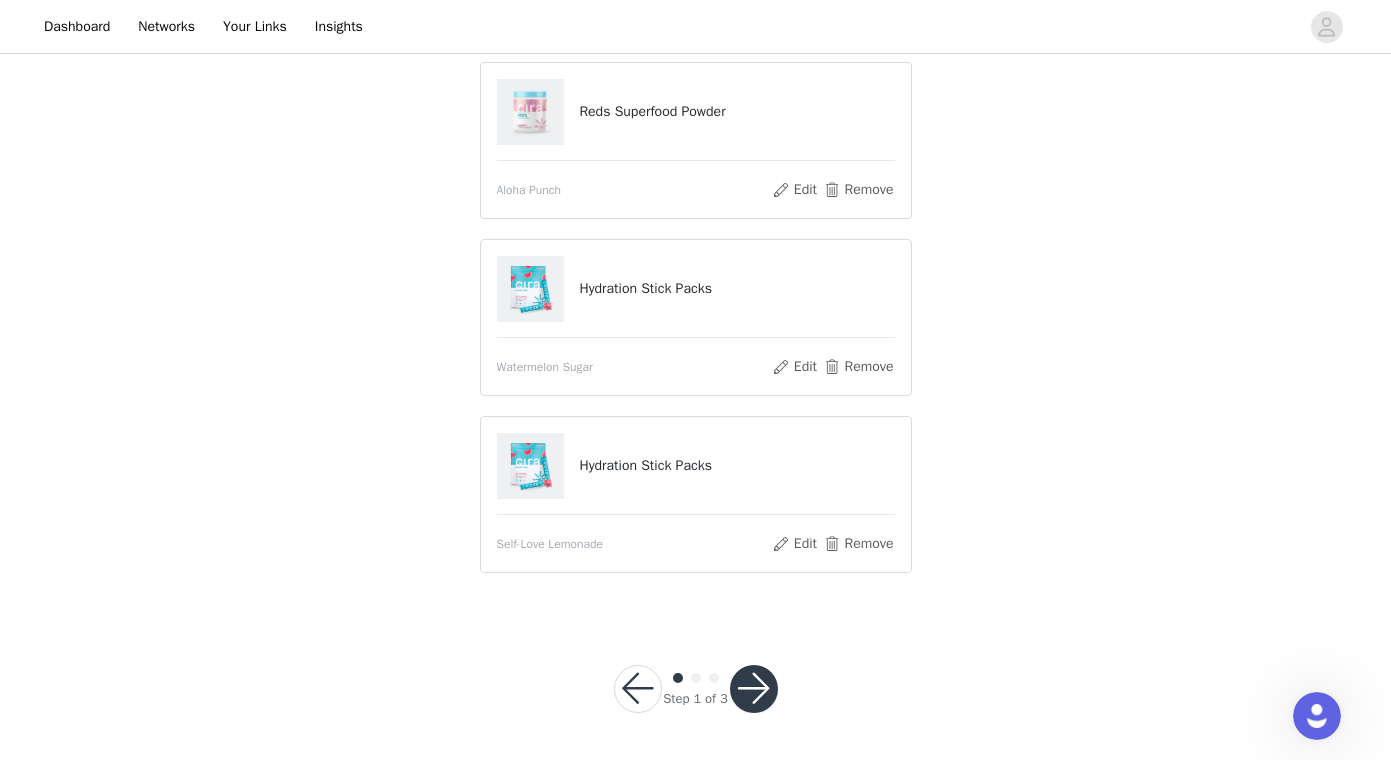 click at bounding box center (754, 689) 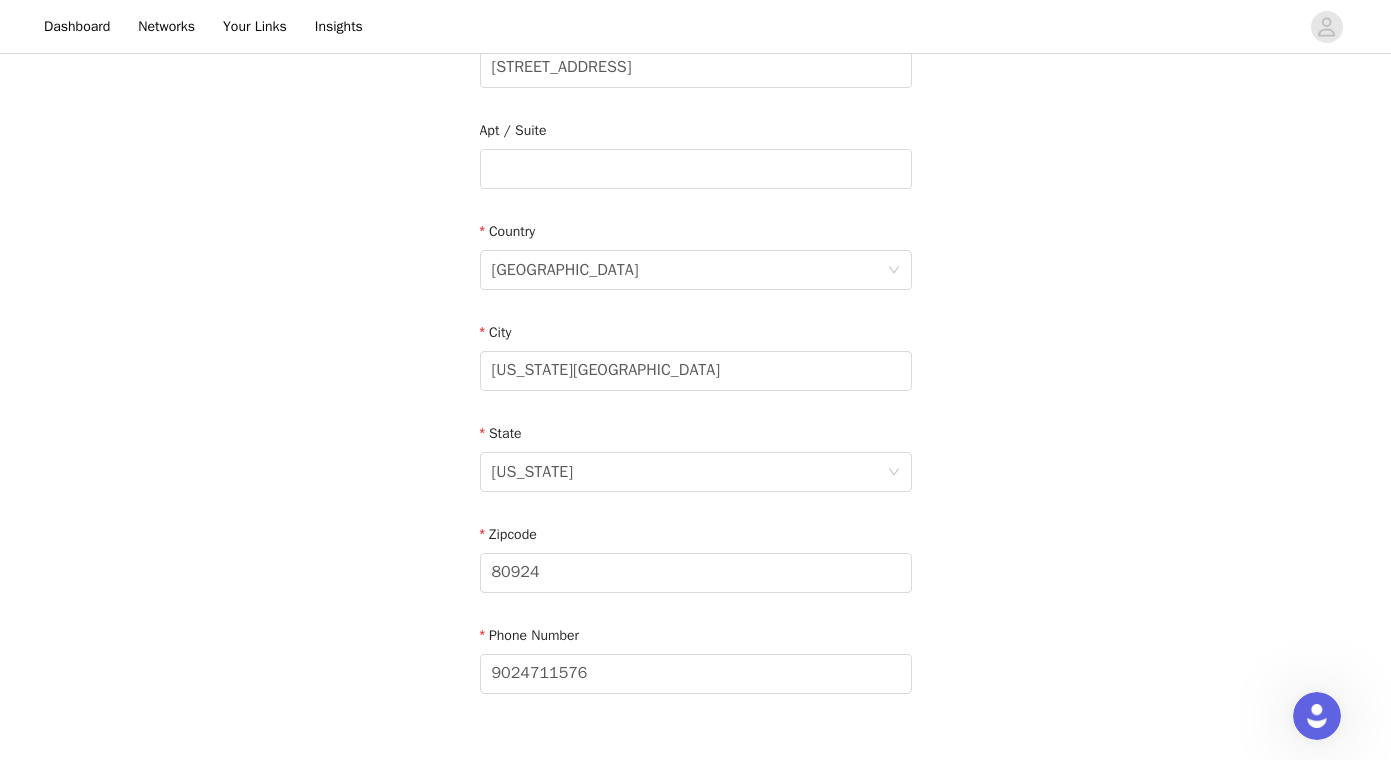 scroll, scrollTop: 603, scrollLeft: 0, axis: vertical 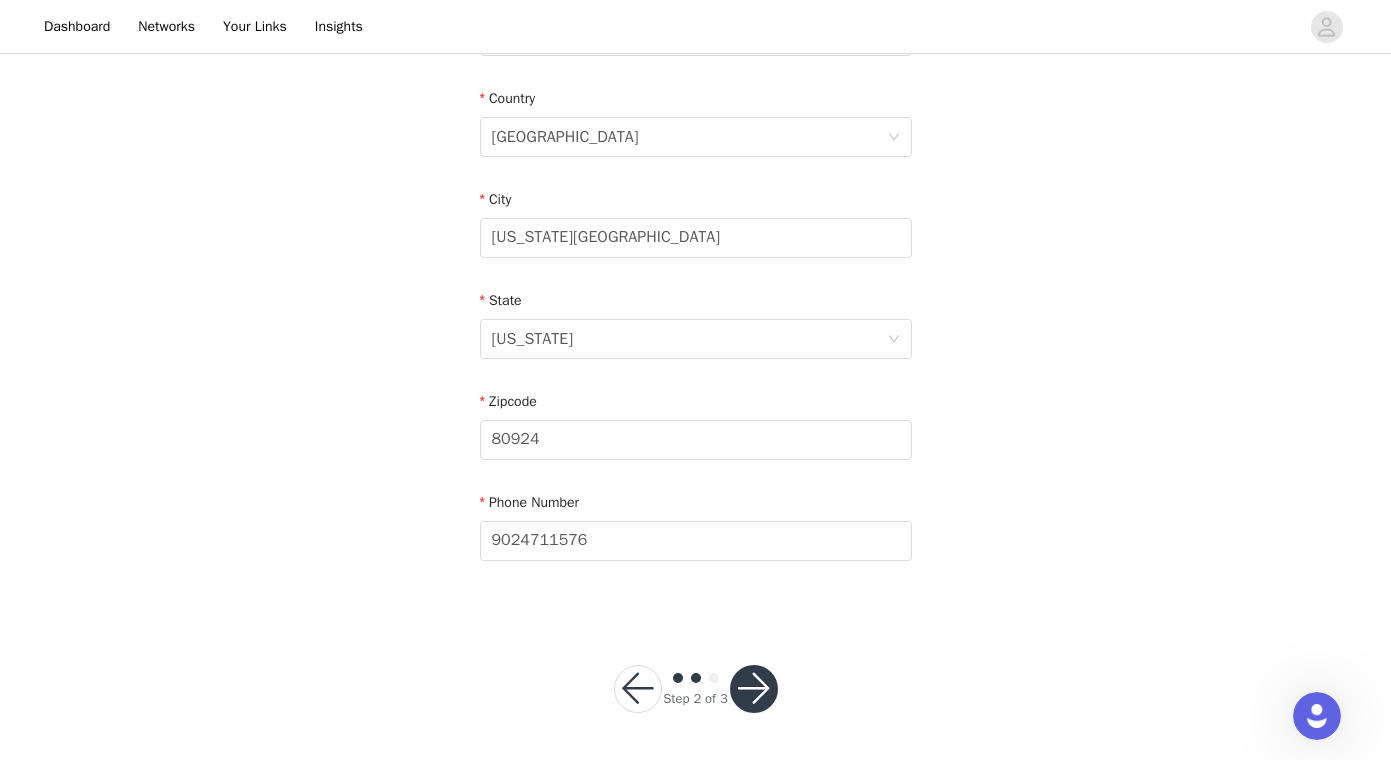 click at bounding box center (754, 689) 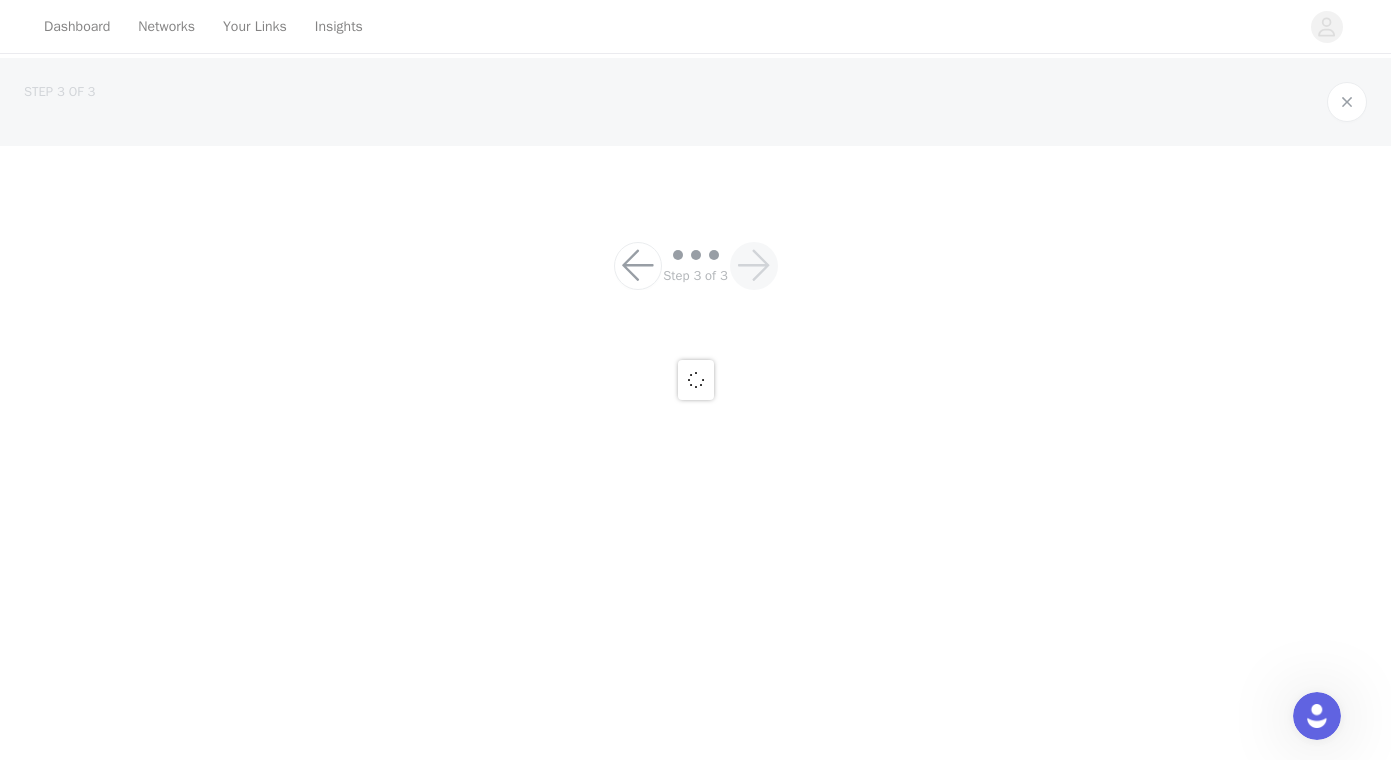 scroll, scrollTop: 0, scrollLeft: 0, axis: both 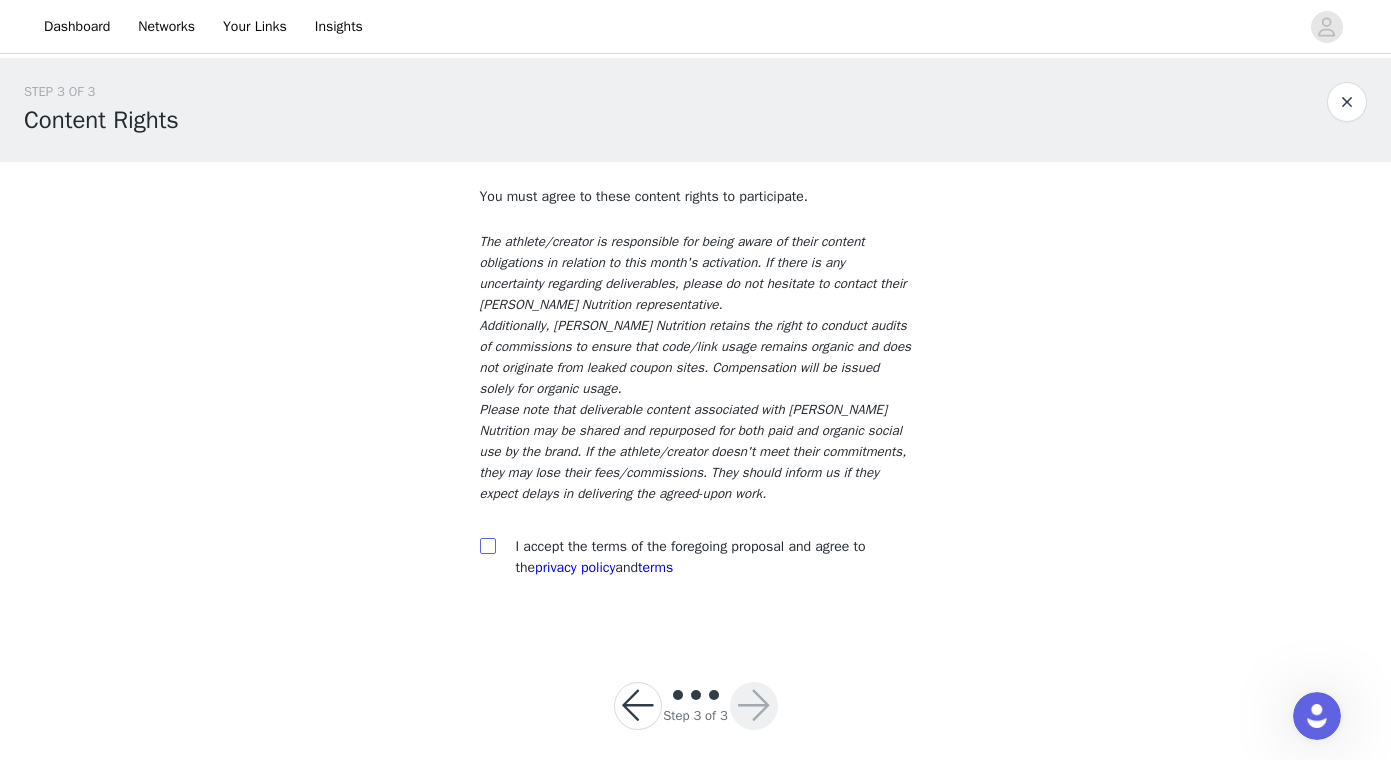 click at bounding box center [487, 545] 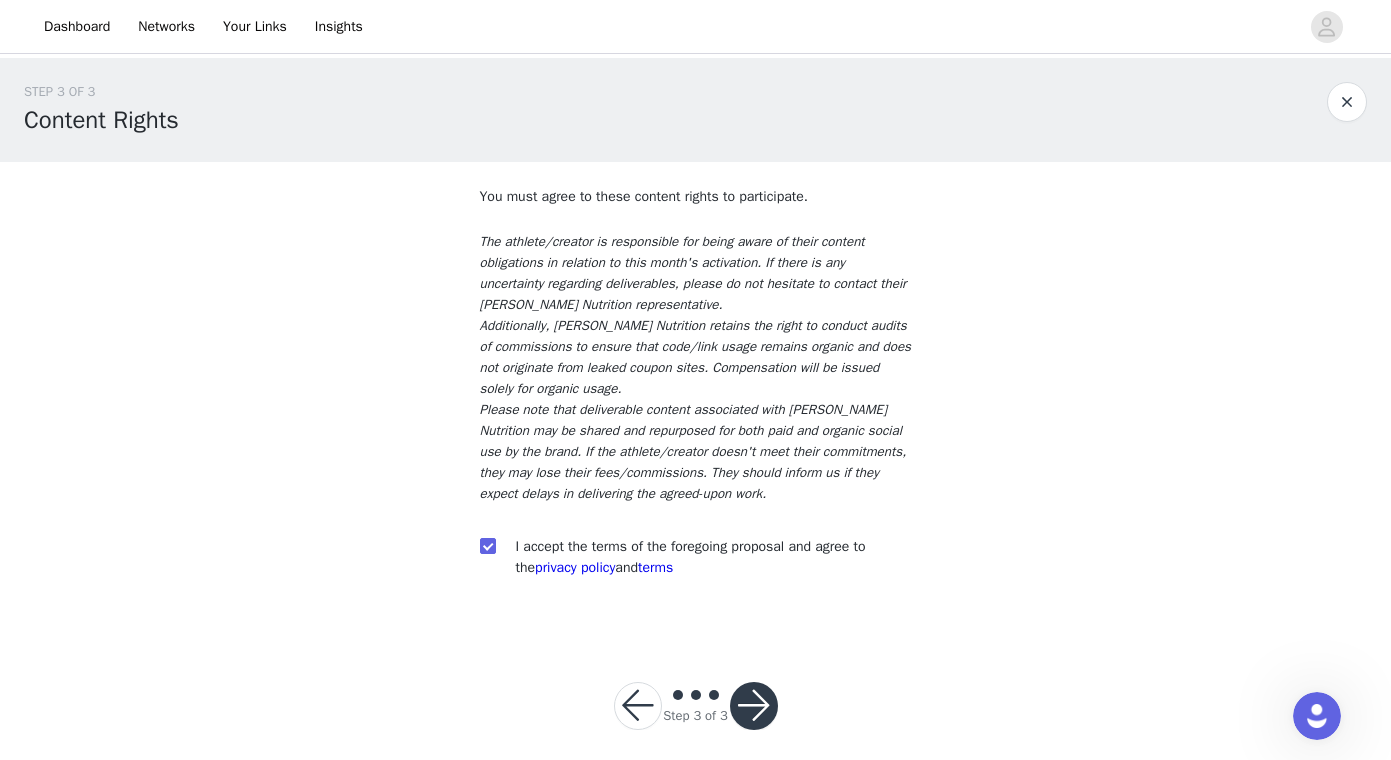 click at bounding box center (754, 706) 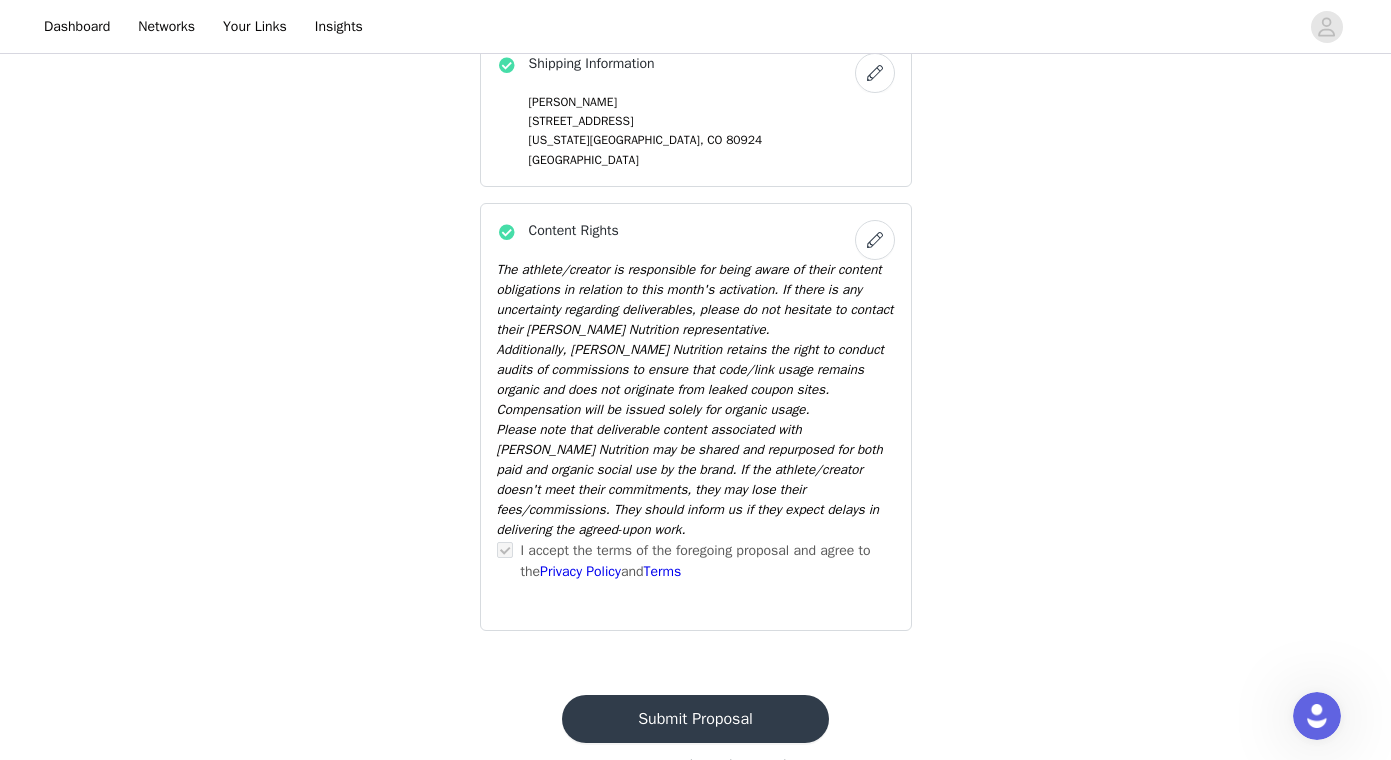scroll, scrollTop: 629, scrollLeft: 0, axis: vertical 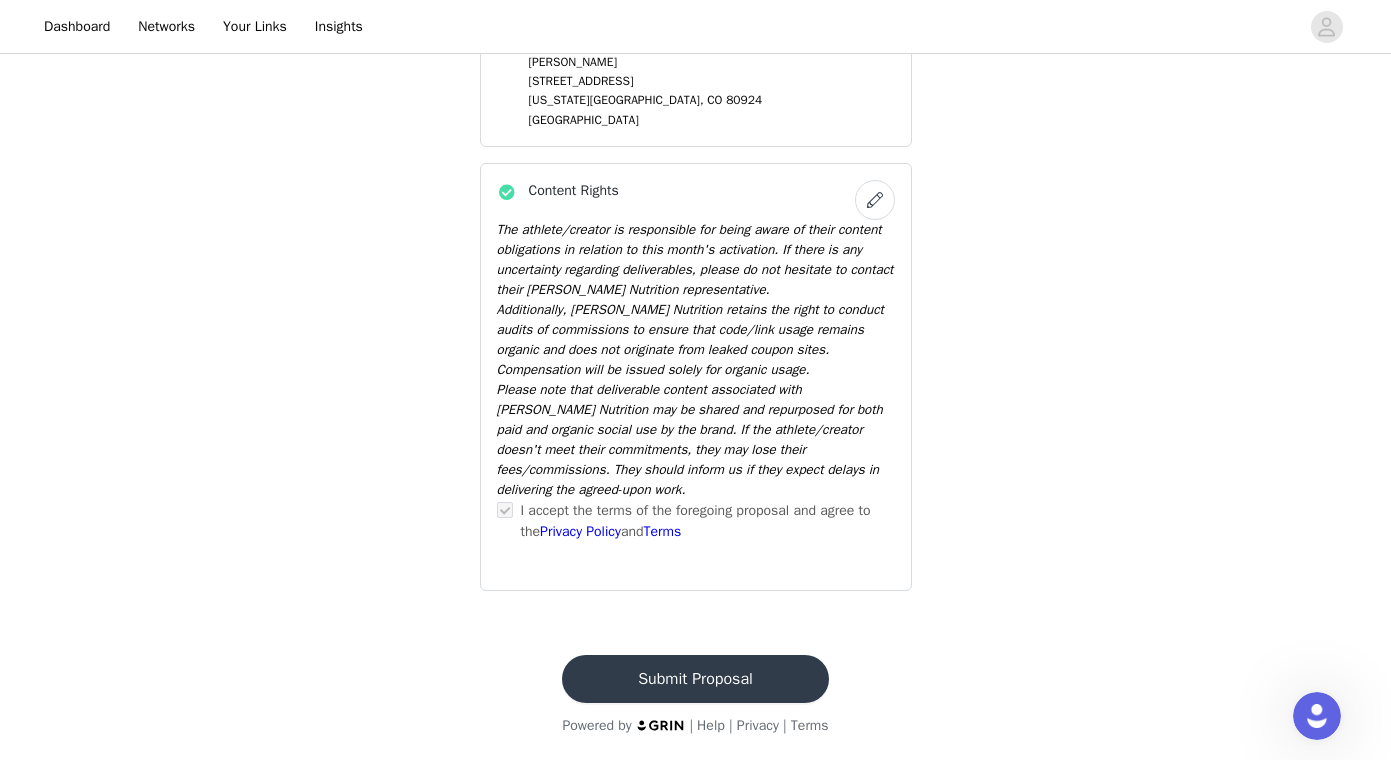 click on "Submit Proposal" at bounding box center (695, 679) 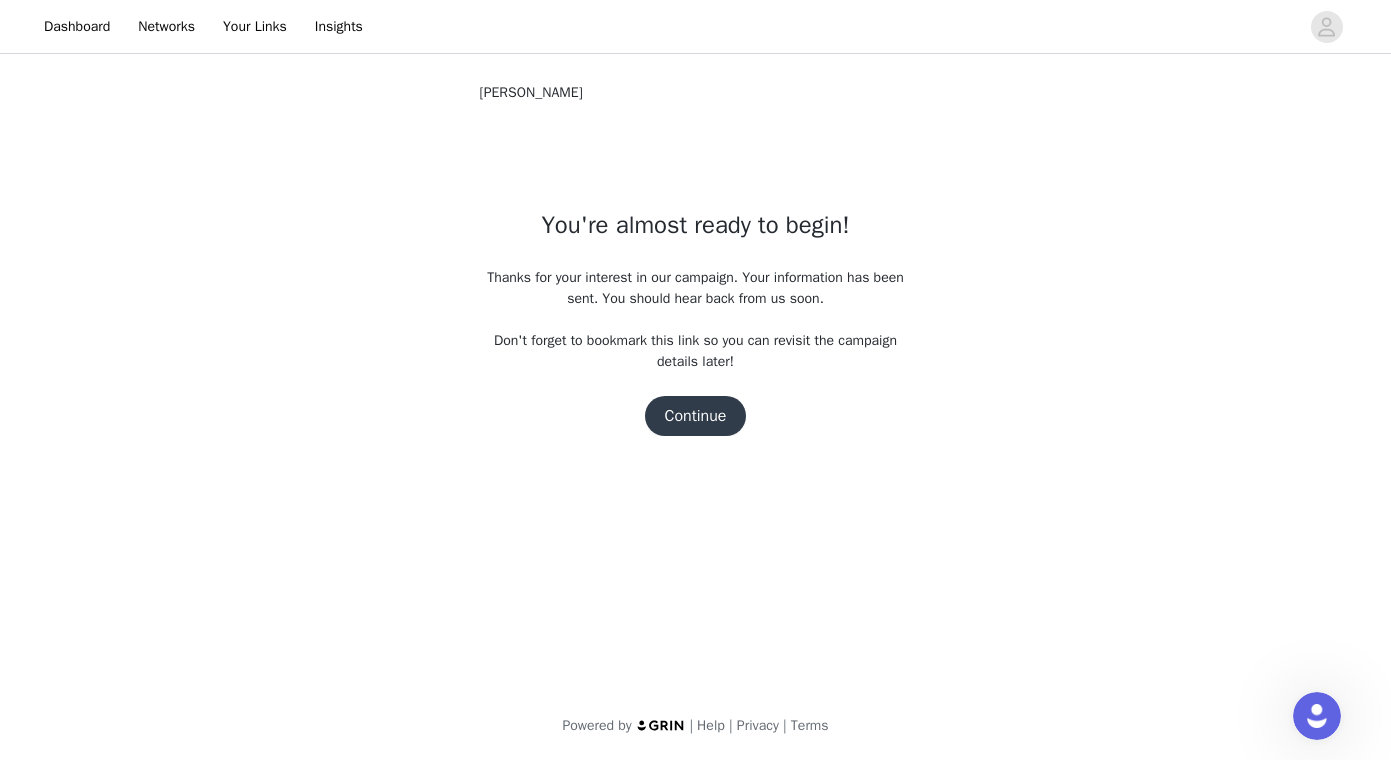 click on "Continue" at bounding box center (696, 416) 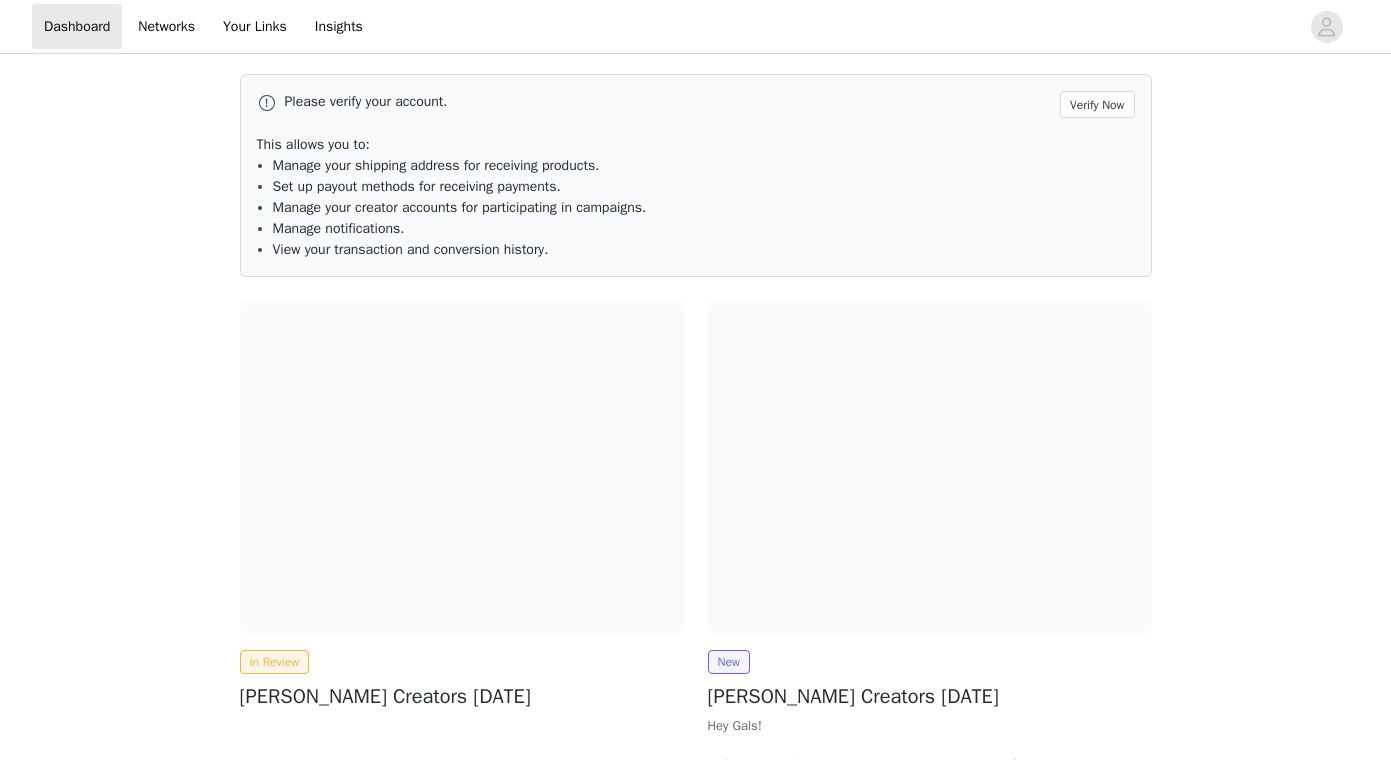 scroll, scrollTop: 0, scrollLeft: 0, axis: both 